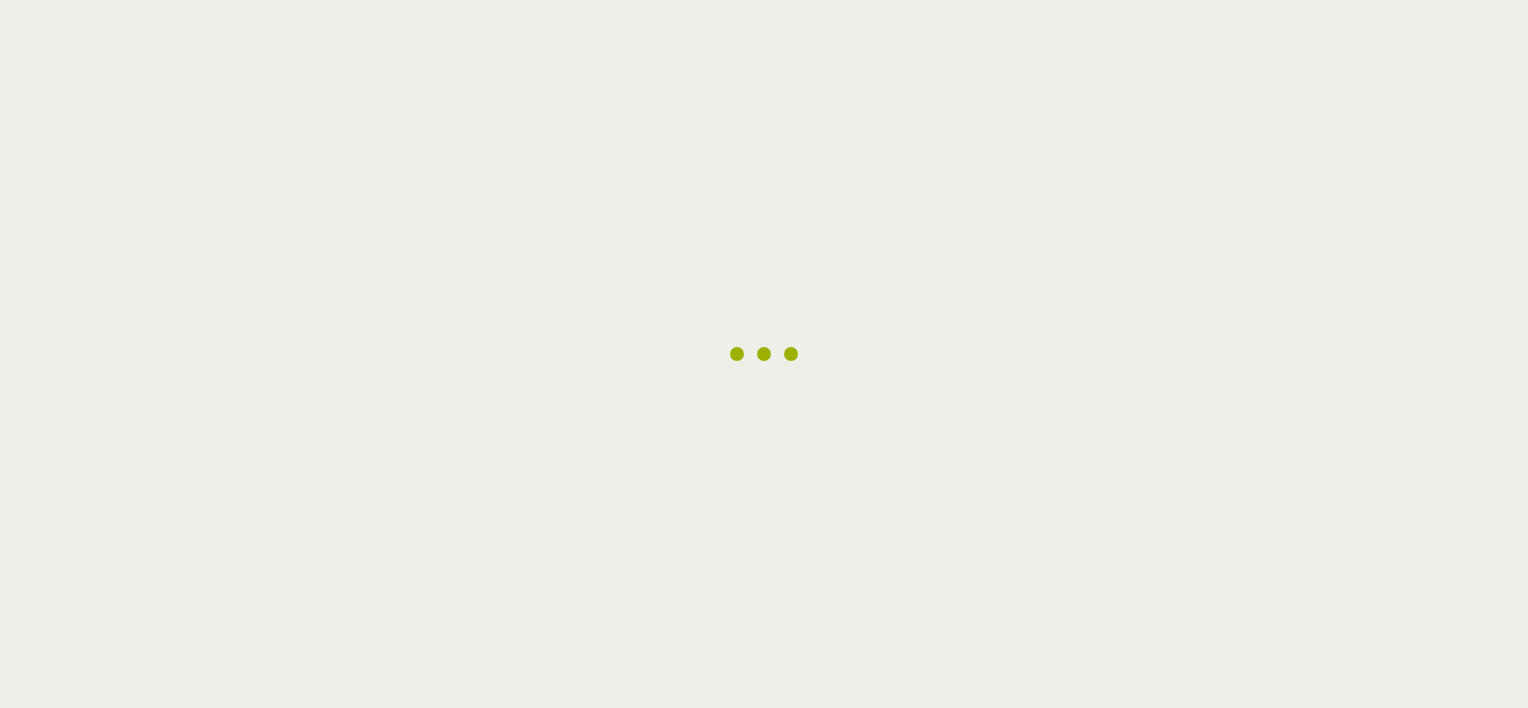 scroll, scrollTop: 0, scrollLeft: 0, axis: both 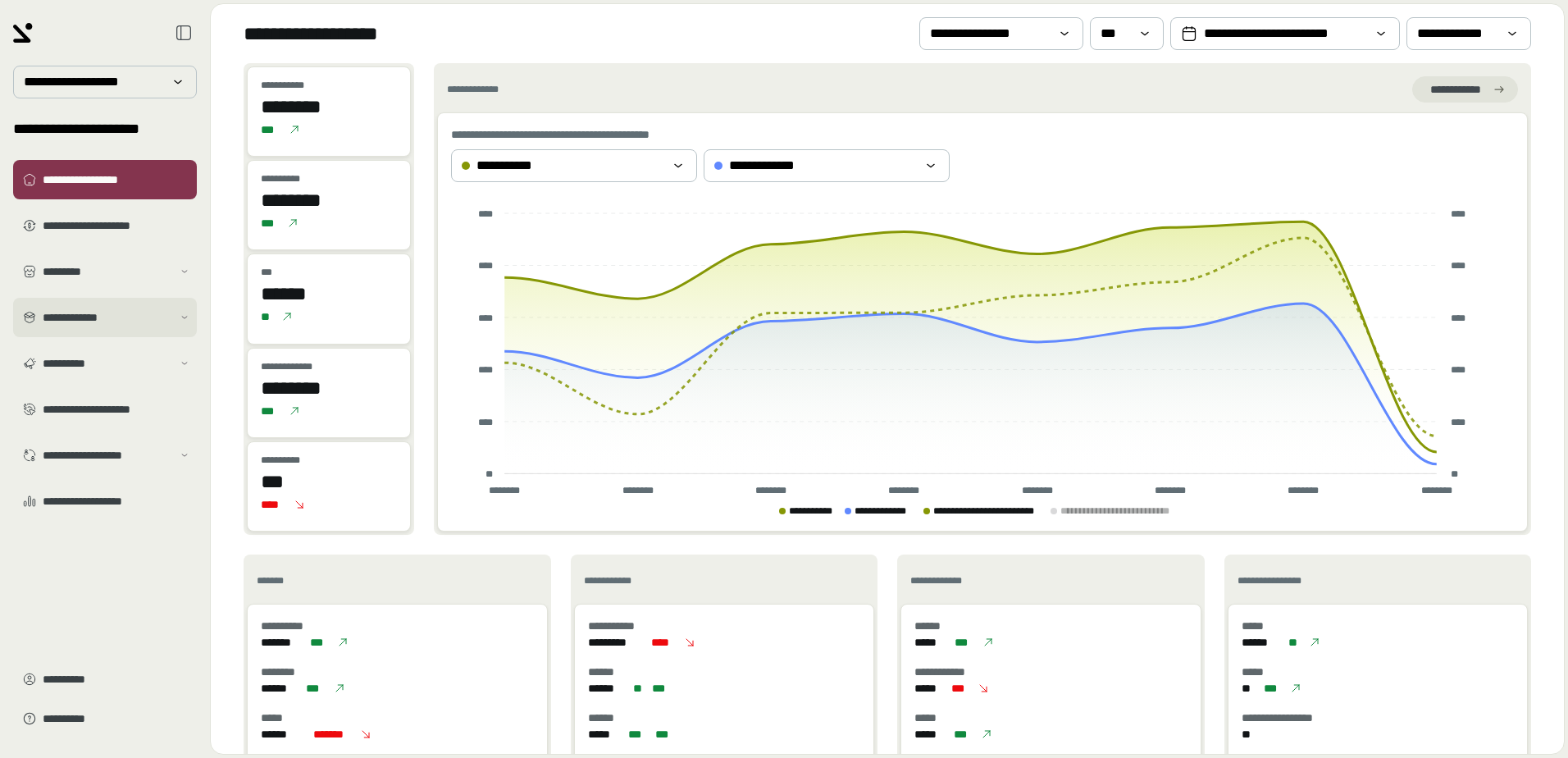click on "**********" at bounding box center [105, 317] 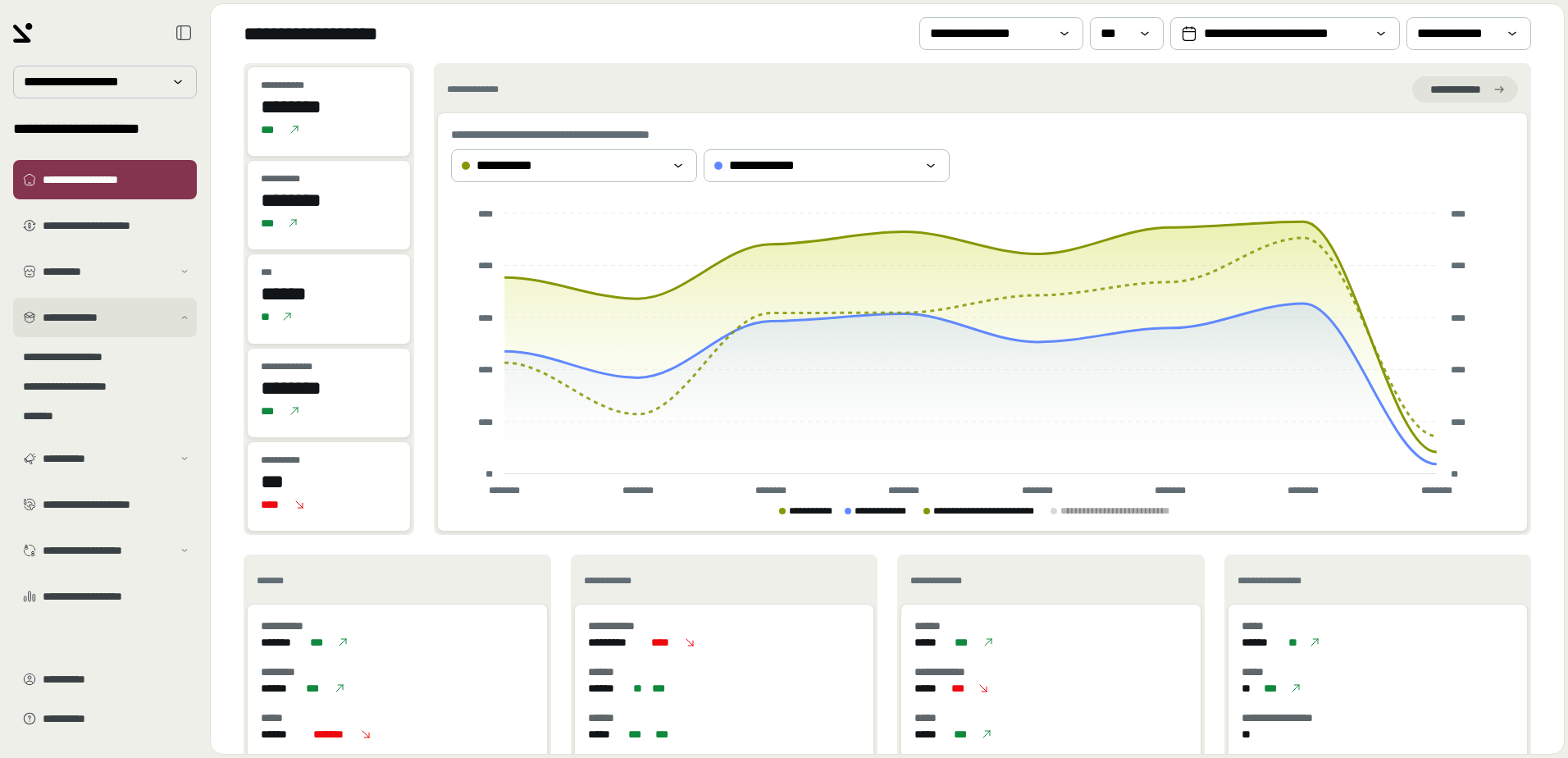 click on "**********" at bounding box center (105, 317) 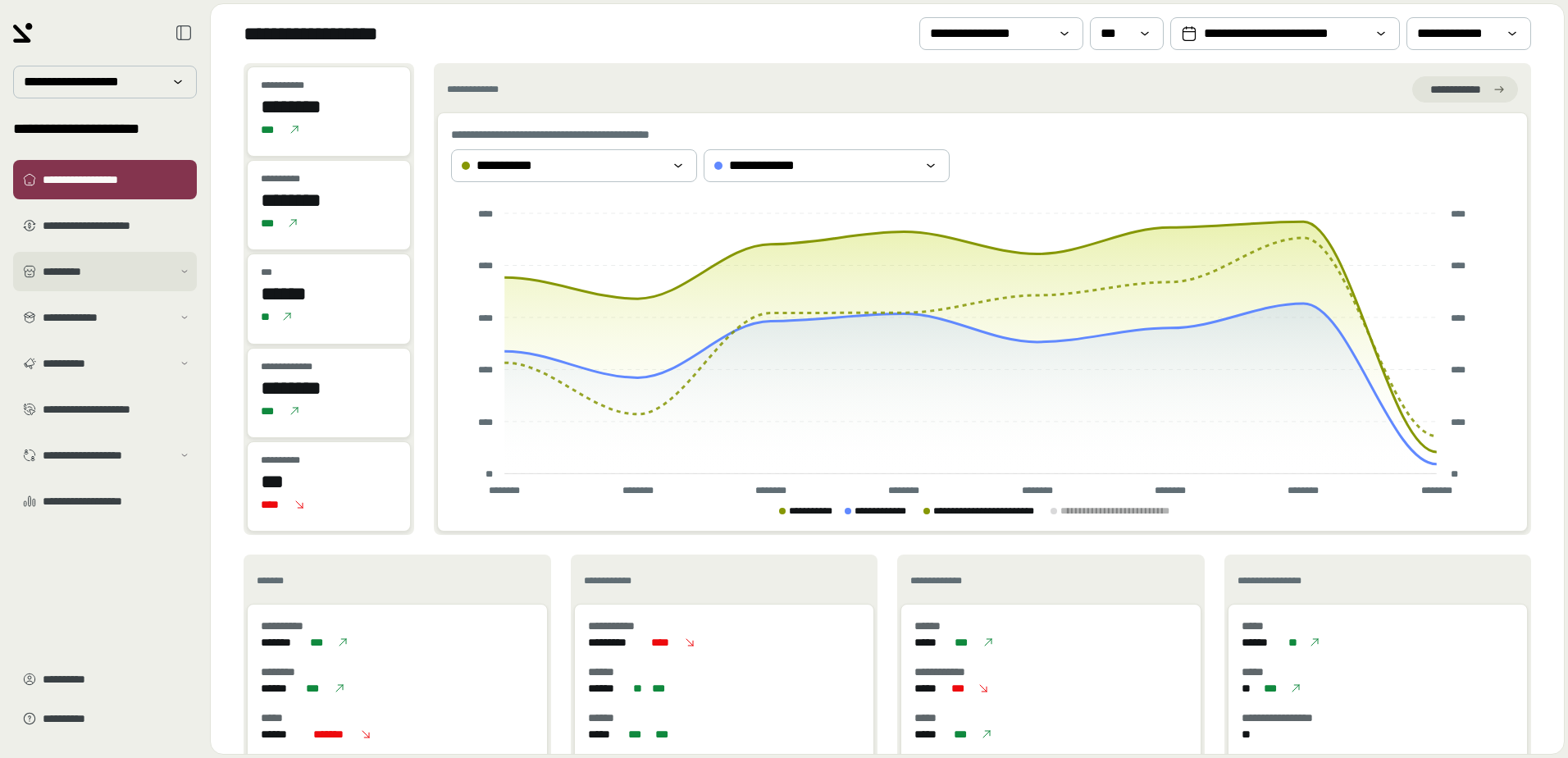 click on "*********" at bounding box center [105, 272] 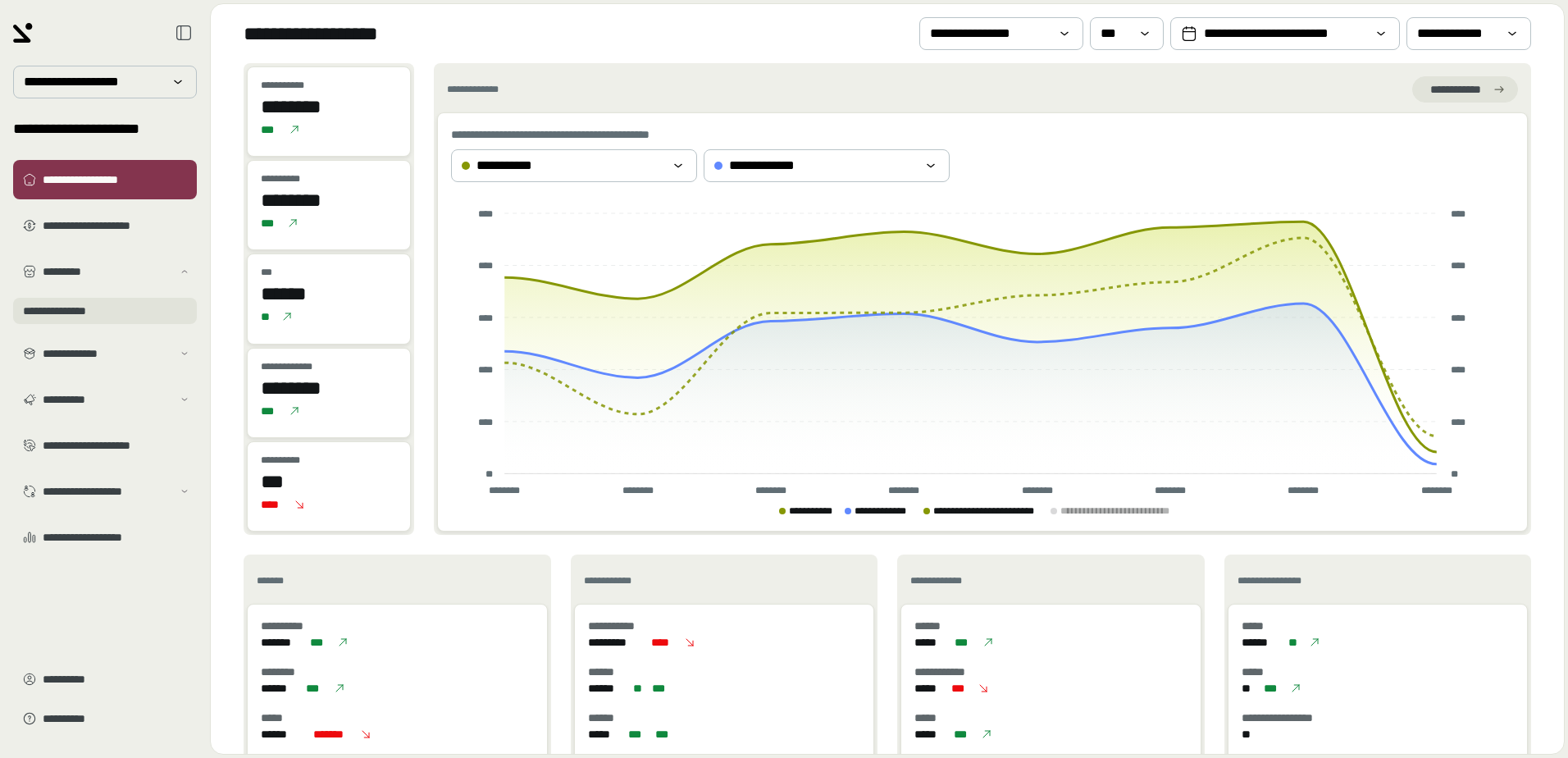 click on "**********" at bounding box center [105, 311] 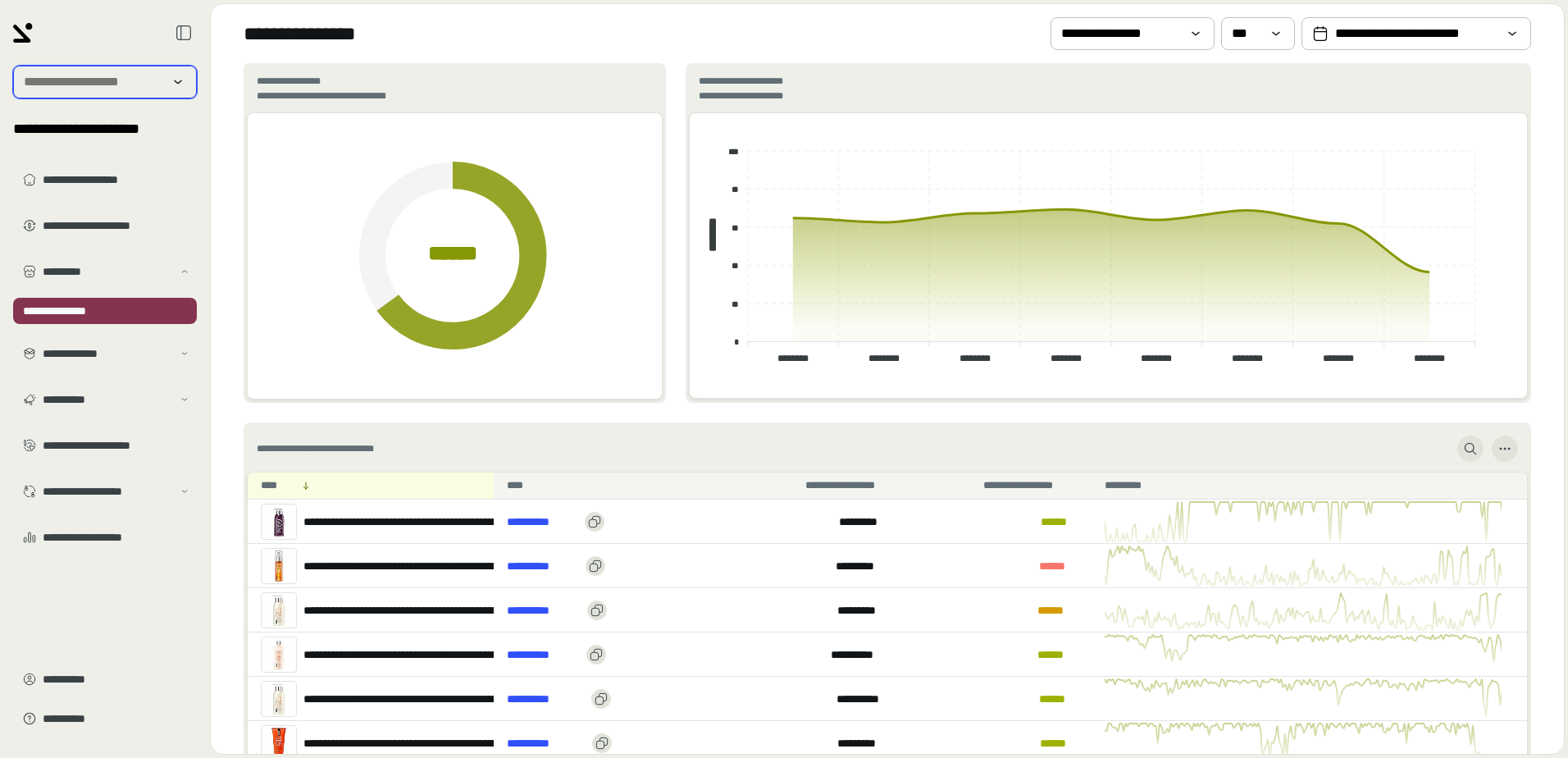 click at bounding box center [93, 82] 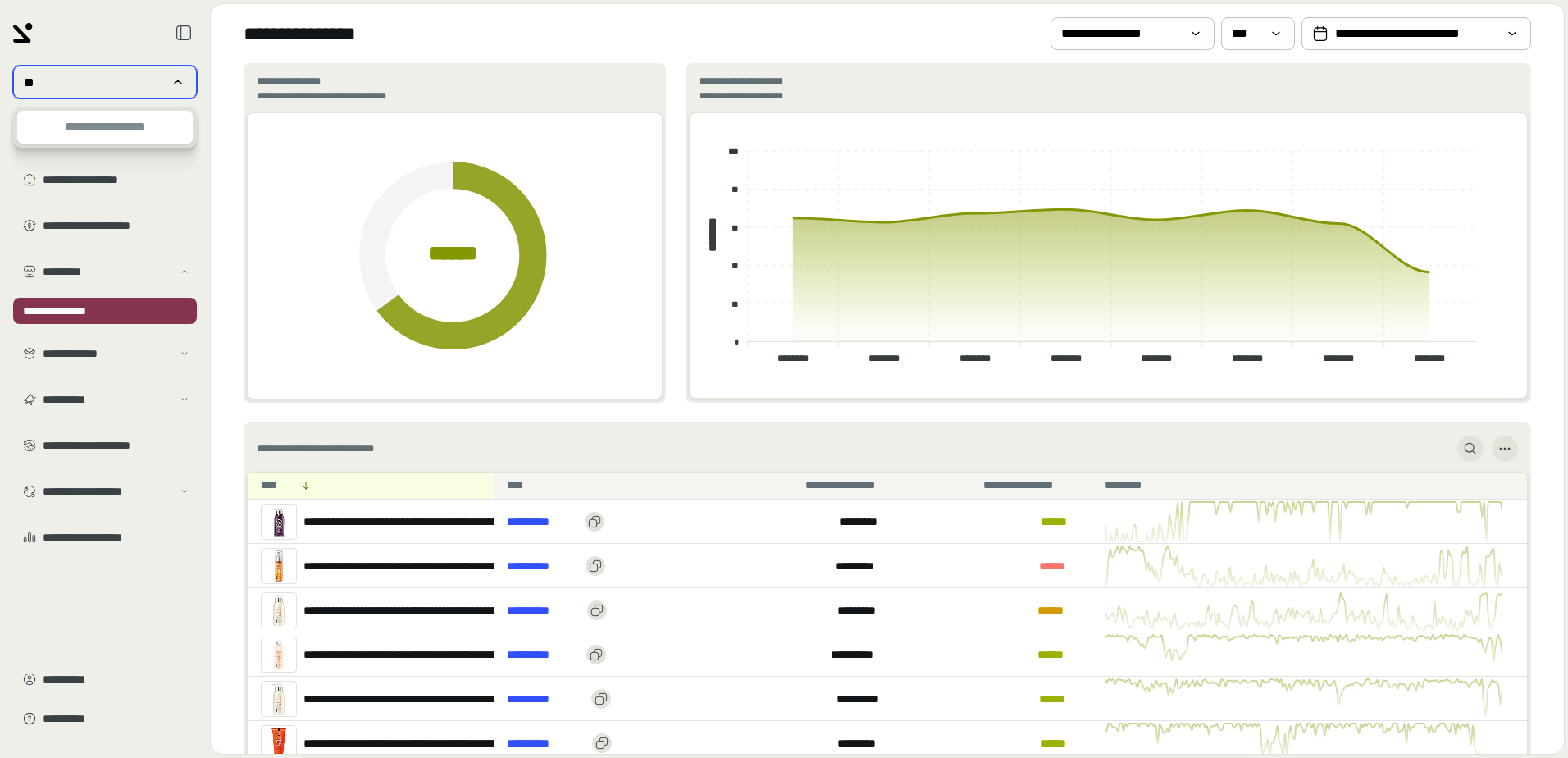 type on "*" 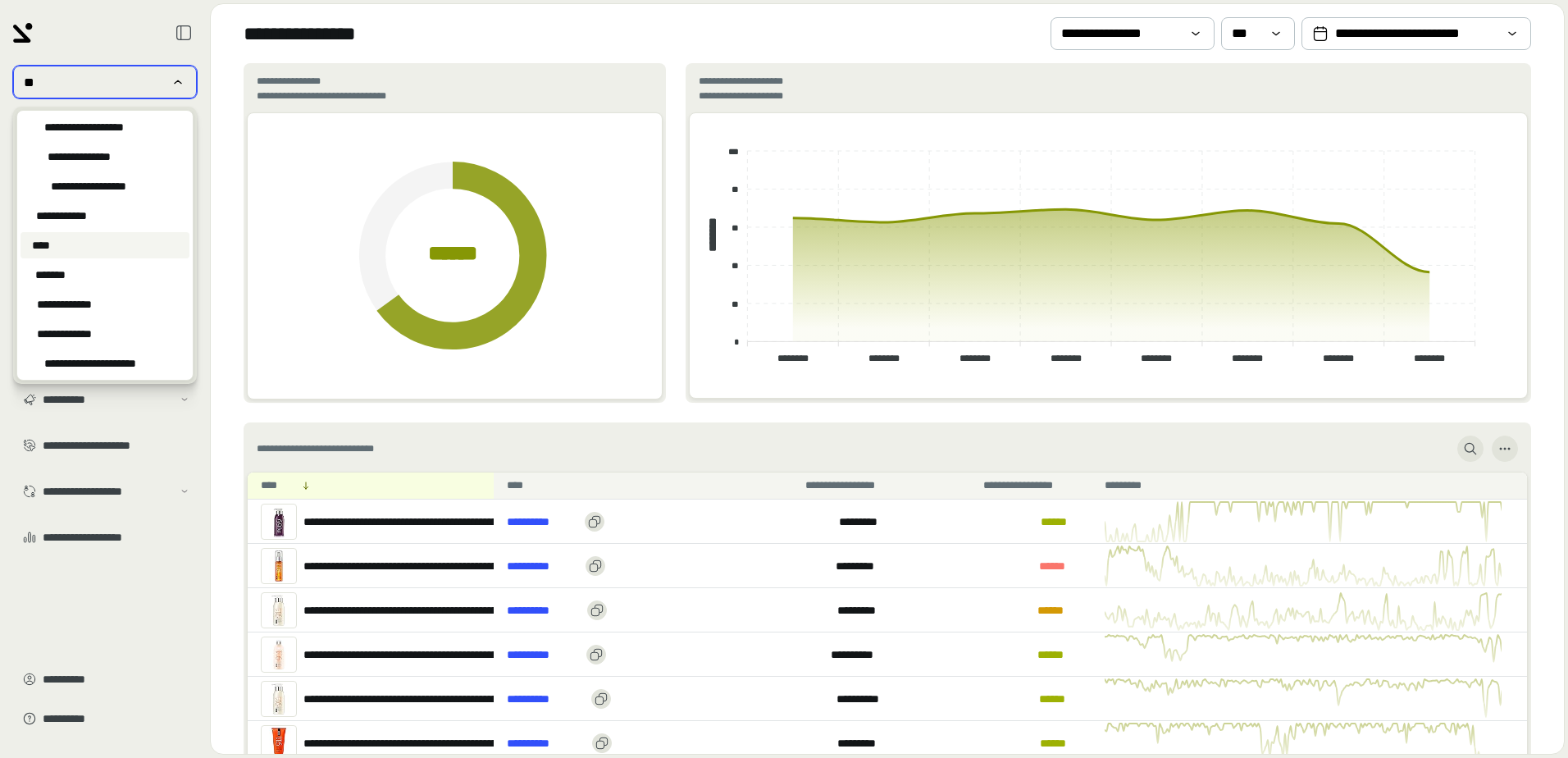 type on "**" 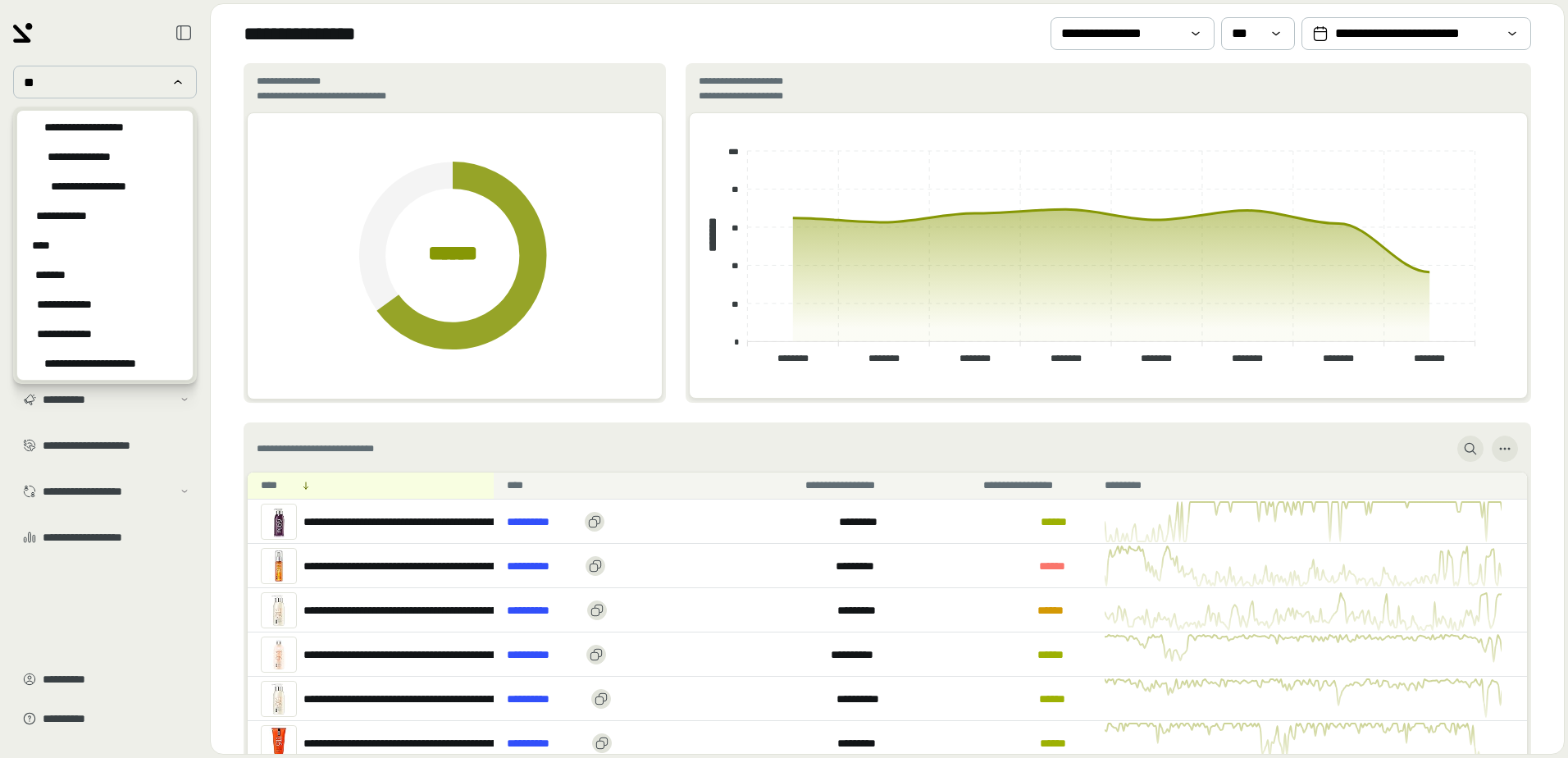 click on "****" at bounding box center (105, 245) 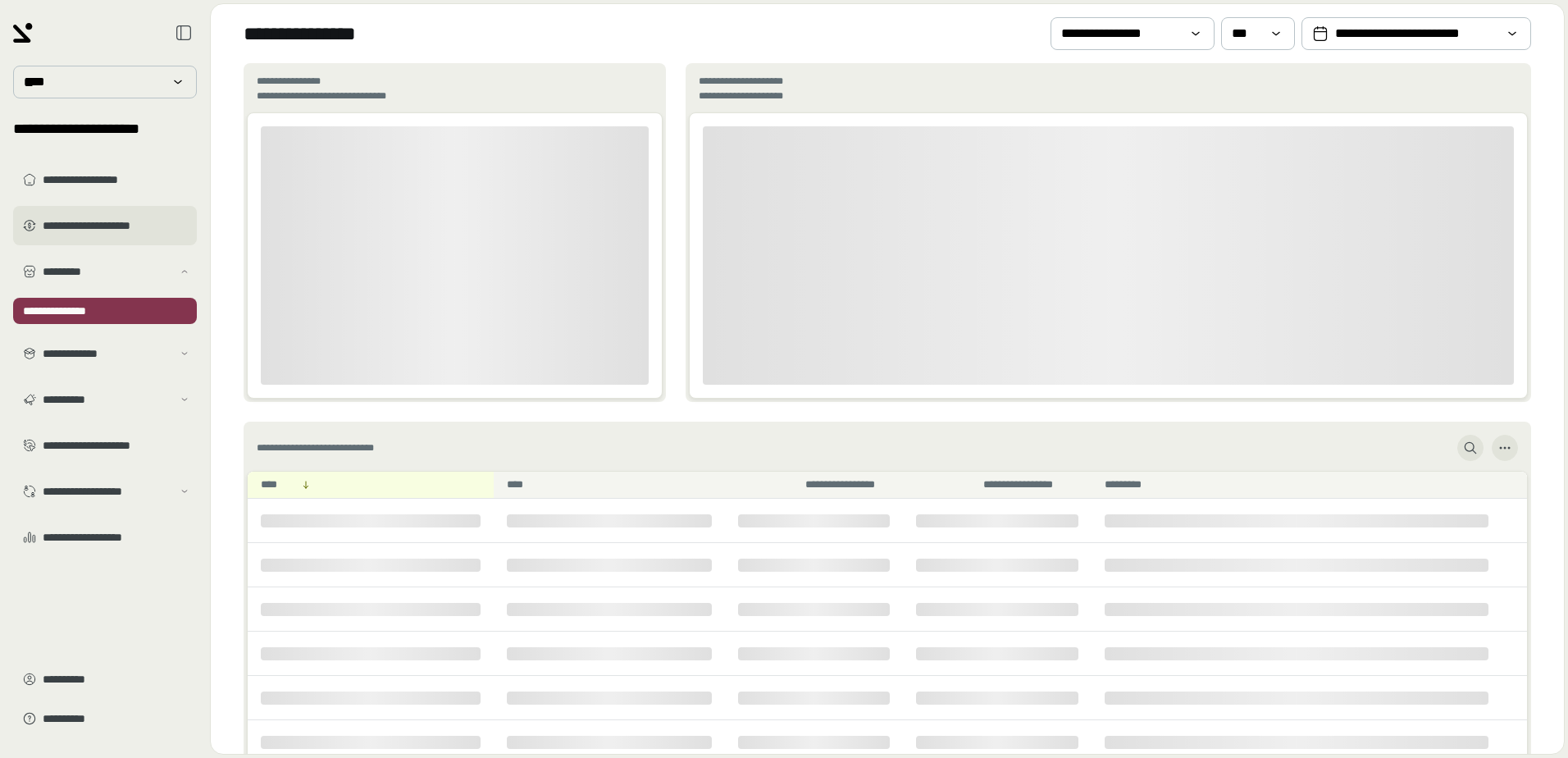 type 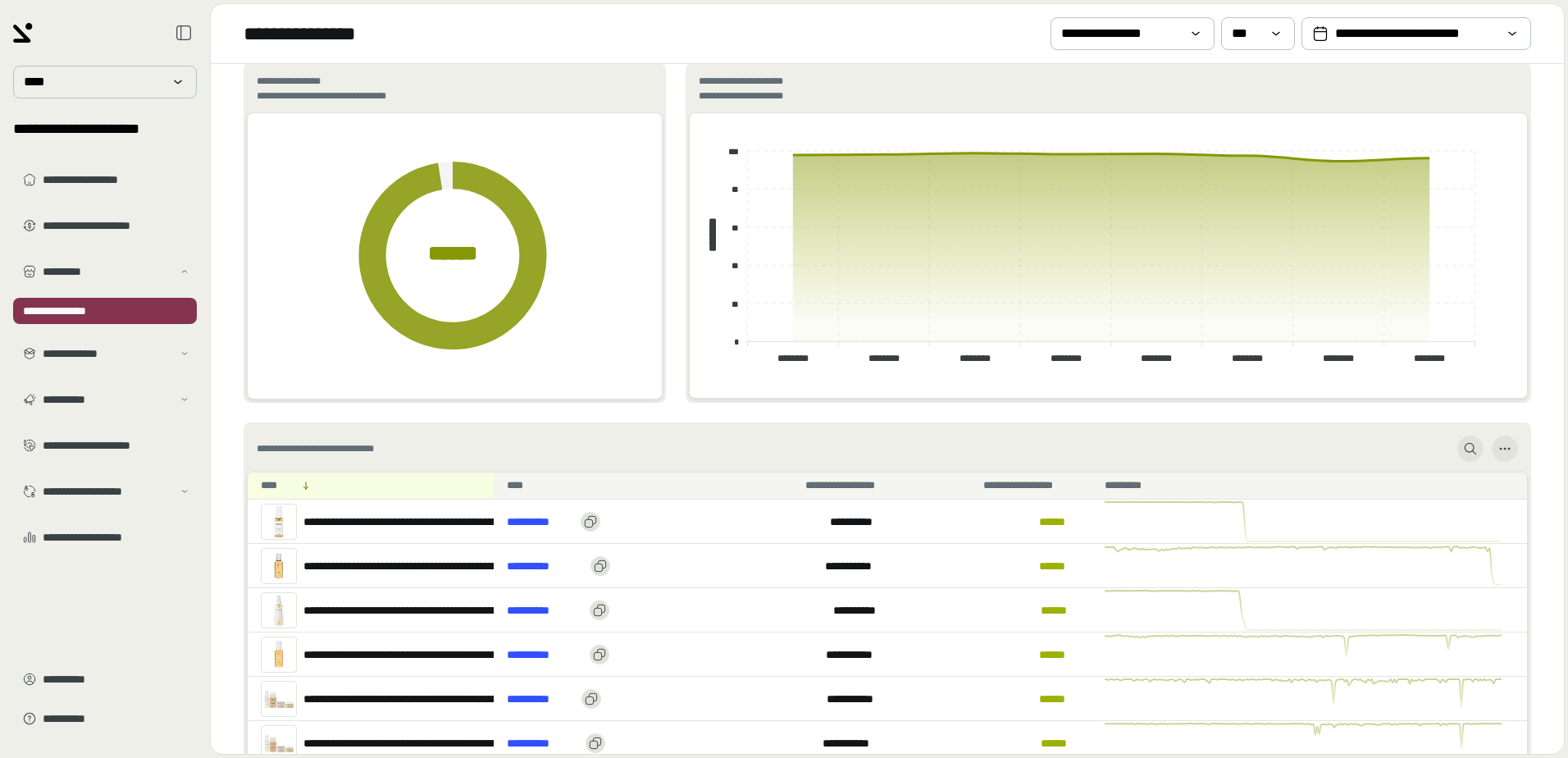 scroll, scrollTop: 164, scrollLeft: 0, axis: vertical 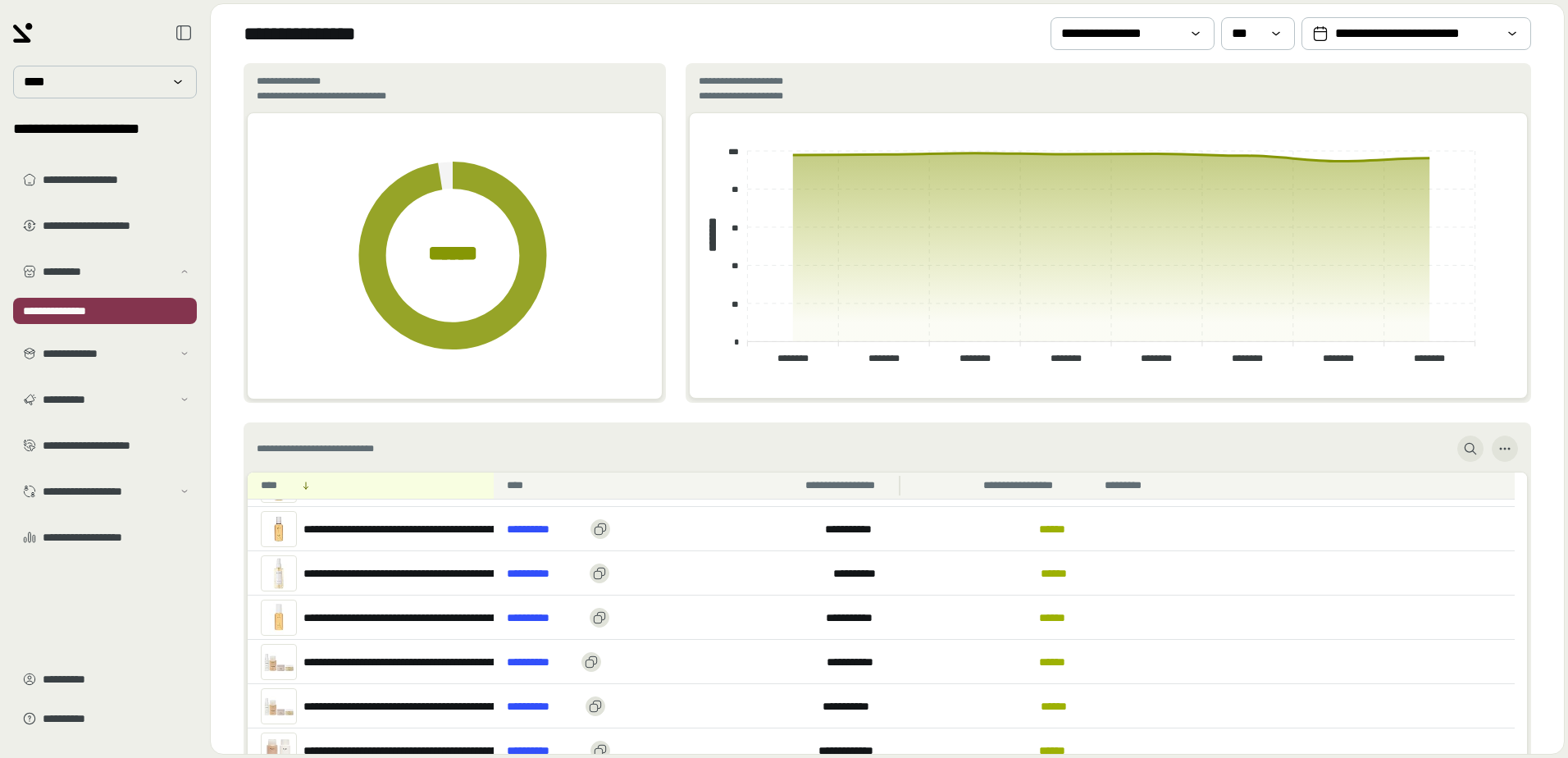 click on "**********" at bounding box center (814, 486) 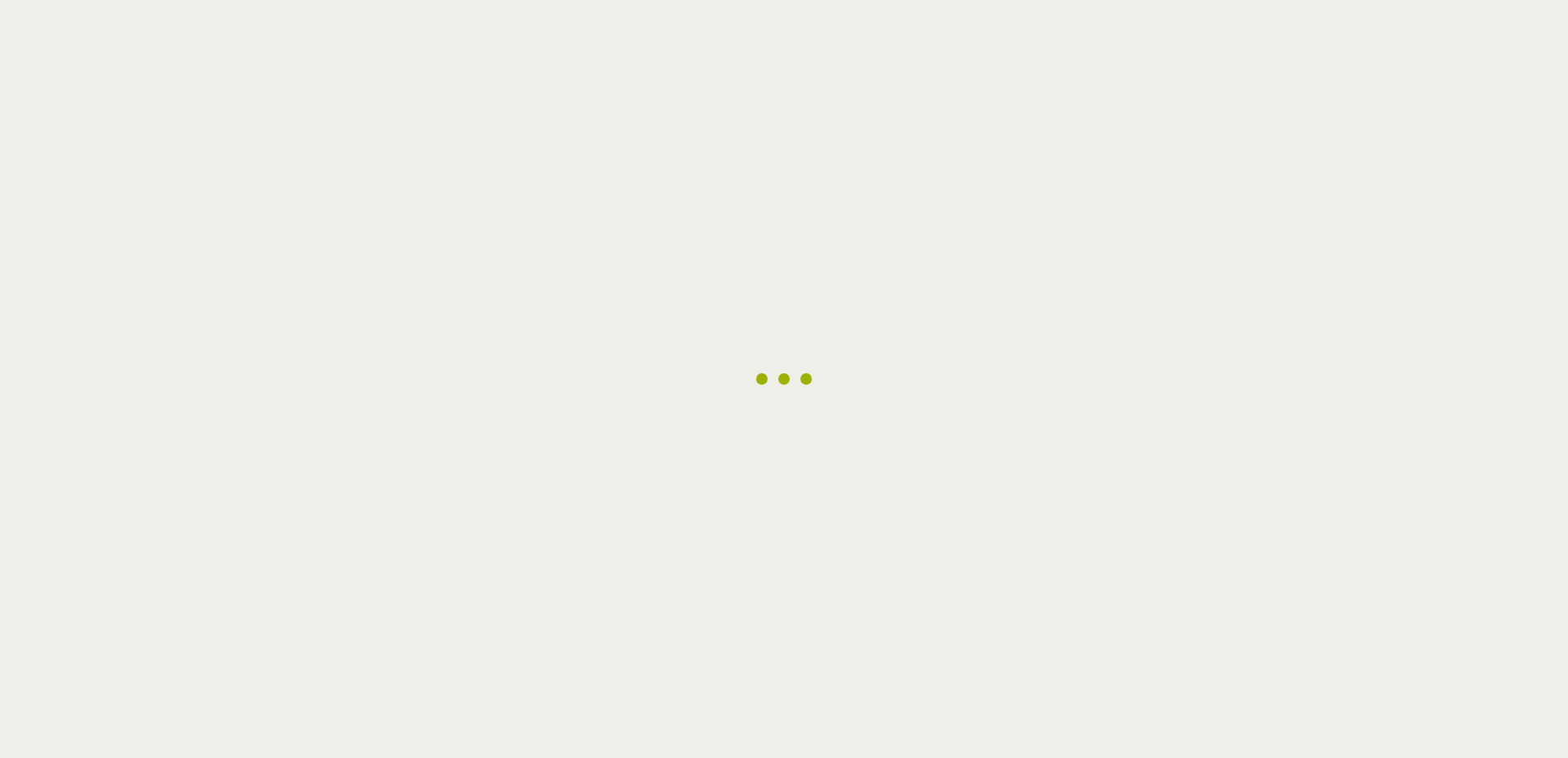 scroll, scrollTop: 0, scrollLeft: 0, axis: both 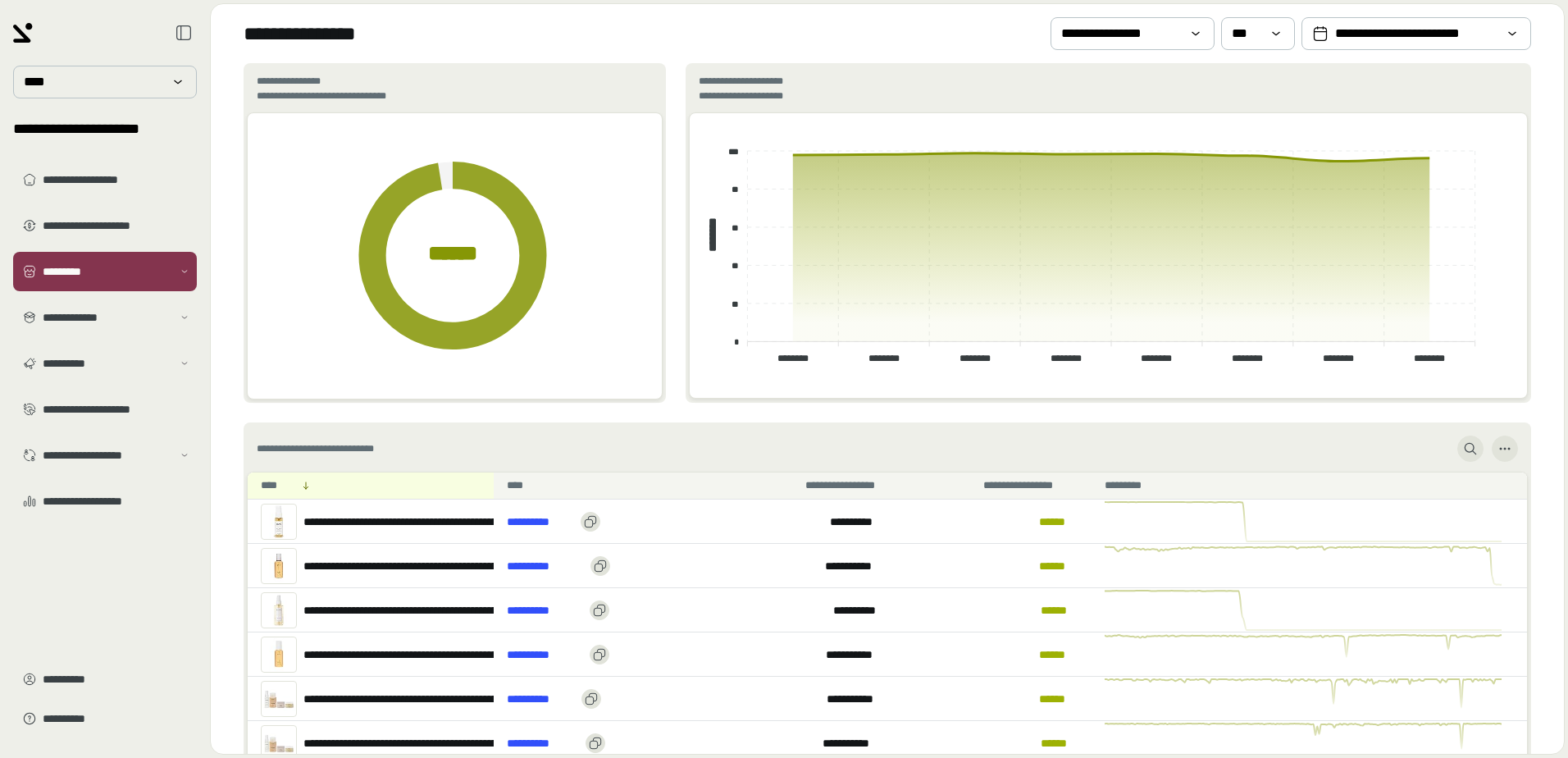 click on "**********" at bounding box center [1108, 233] 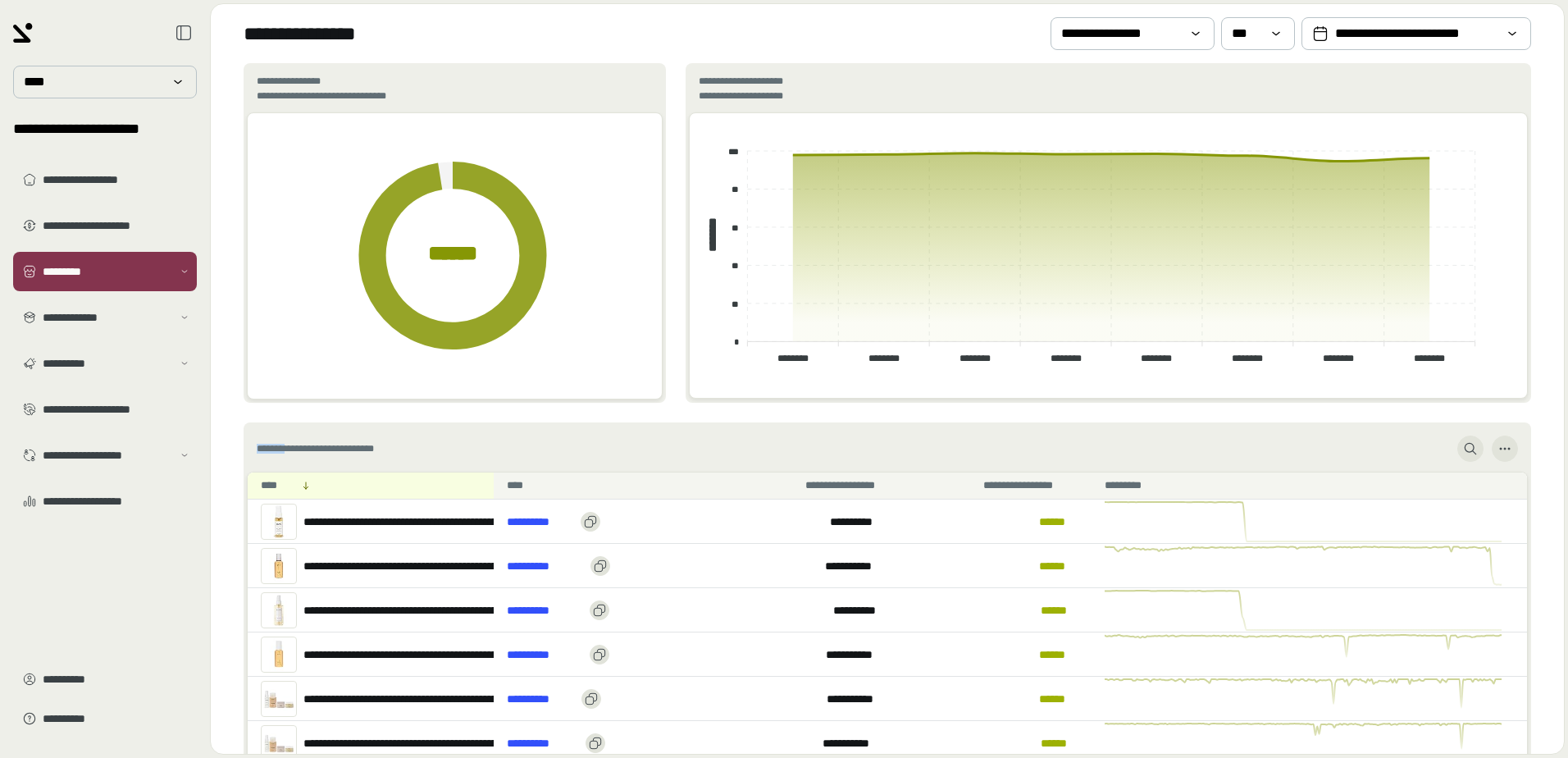 click on "**********" at bounding box center (1108, 233) 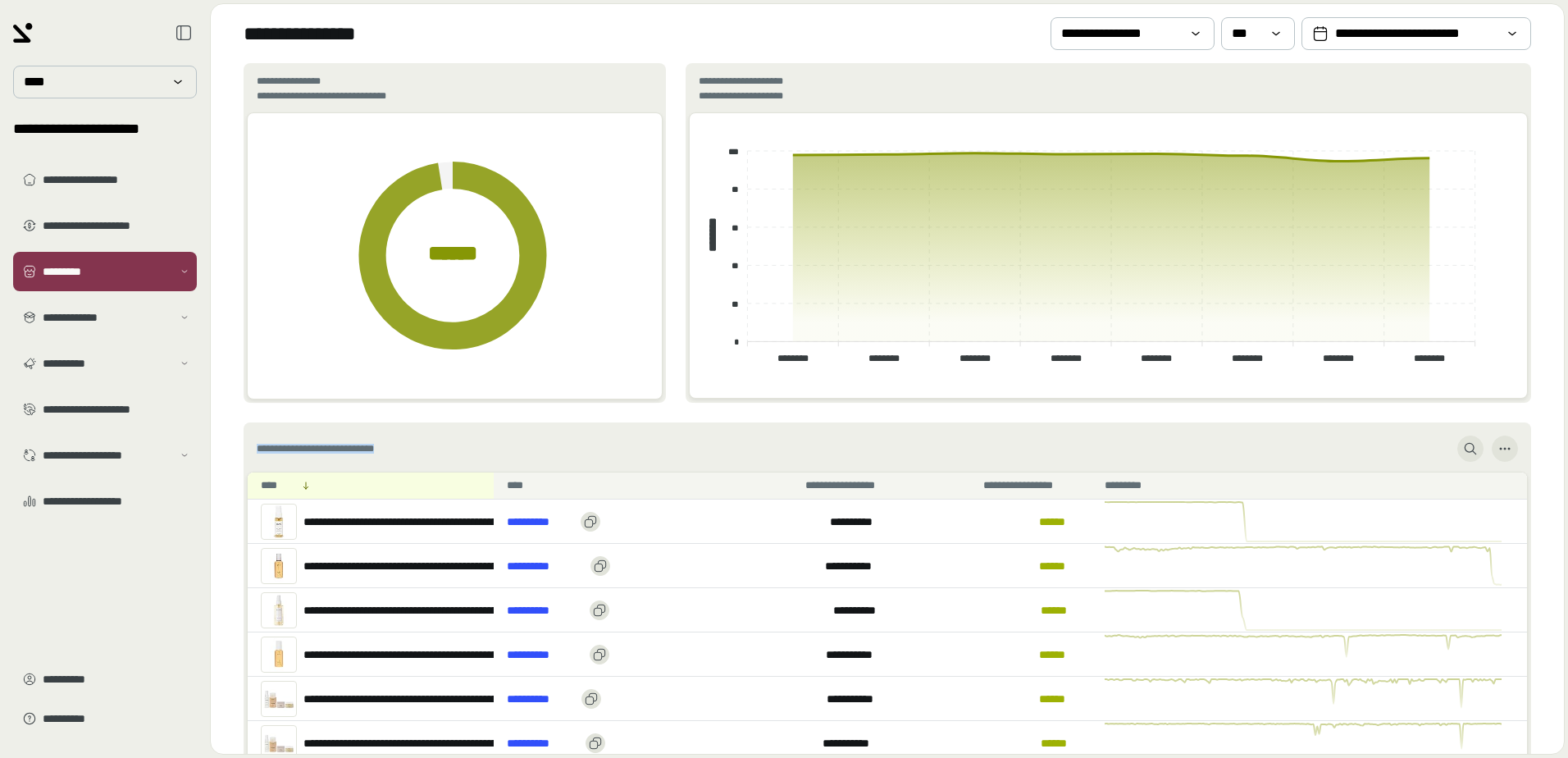 click on "**********" at bounding box center (1108, 233) 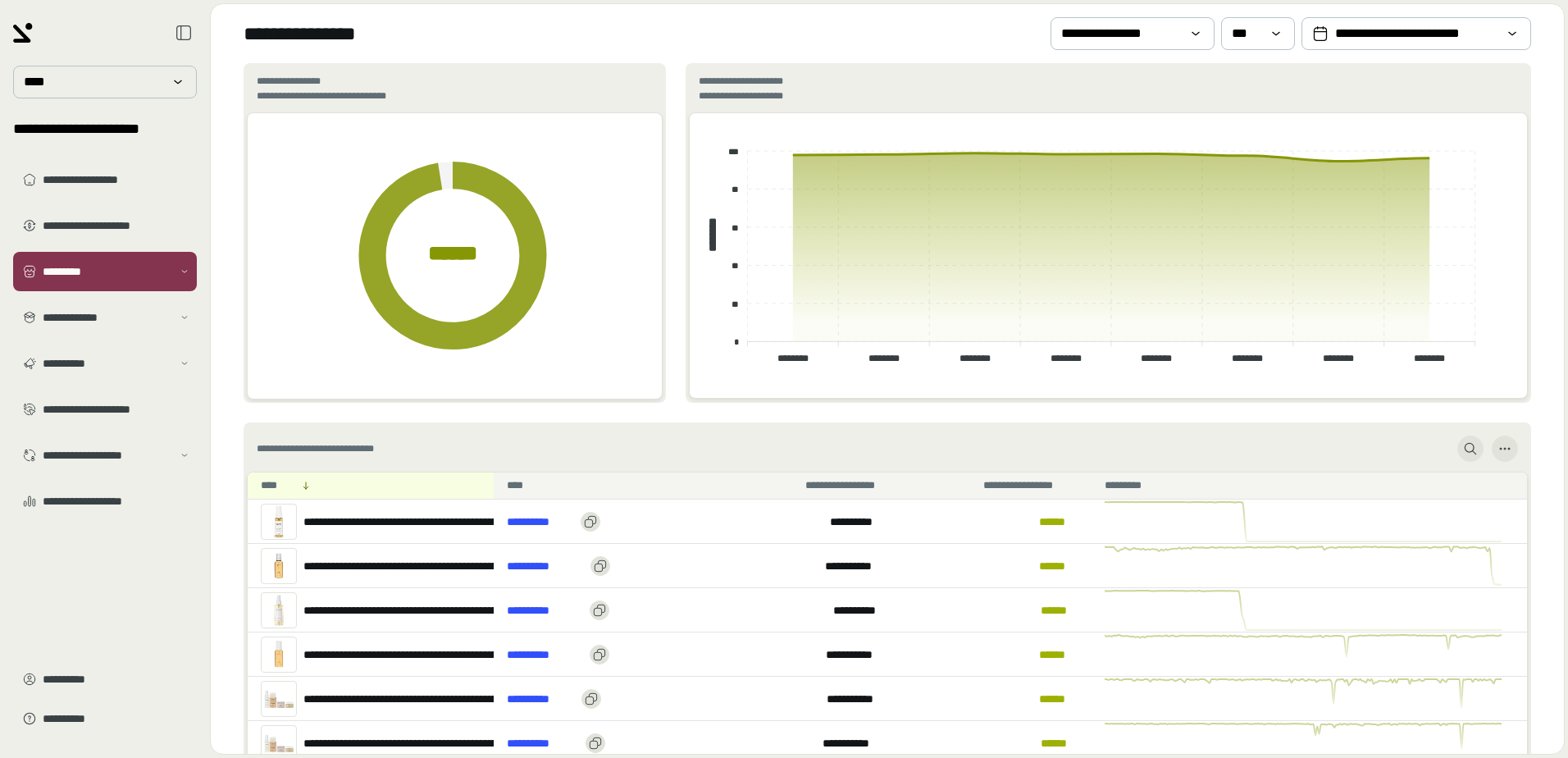 drag, startPoint x: 683, startPoint y: 398, endPoint x: 664, endPoint y: 409, distance: 21.9545 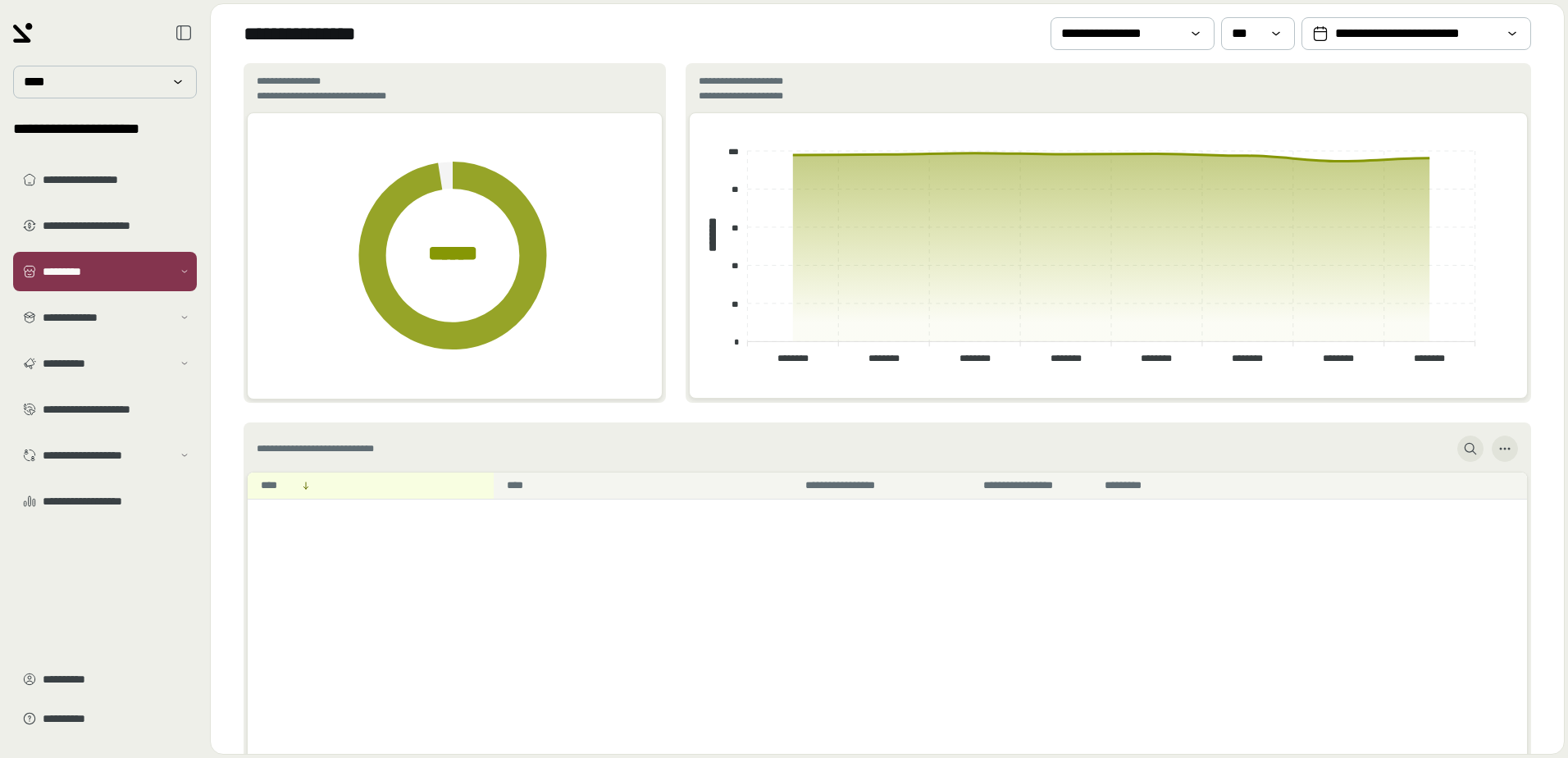 scroll, scrollTop: 492, scrollLeft: 0, axis: vertical 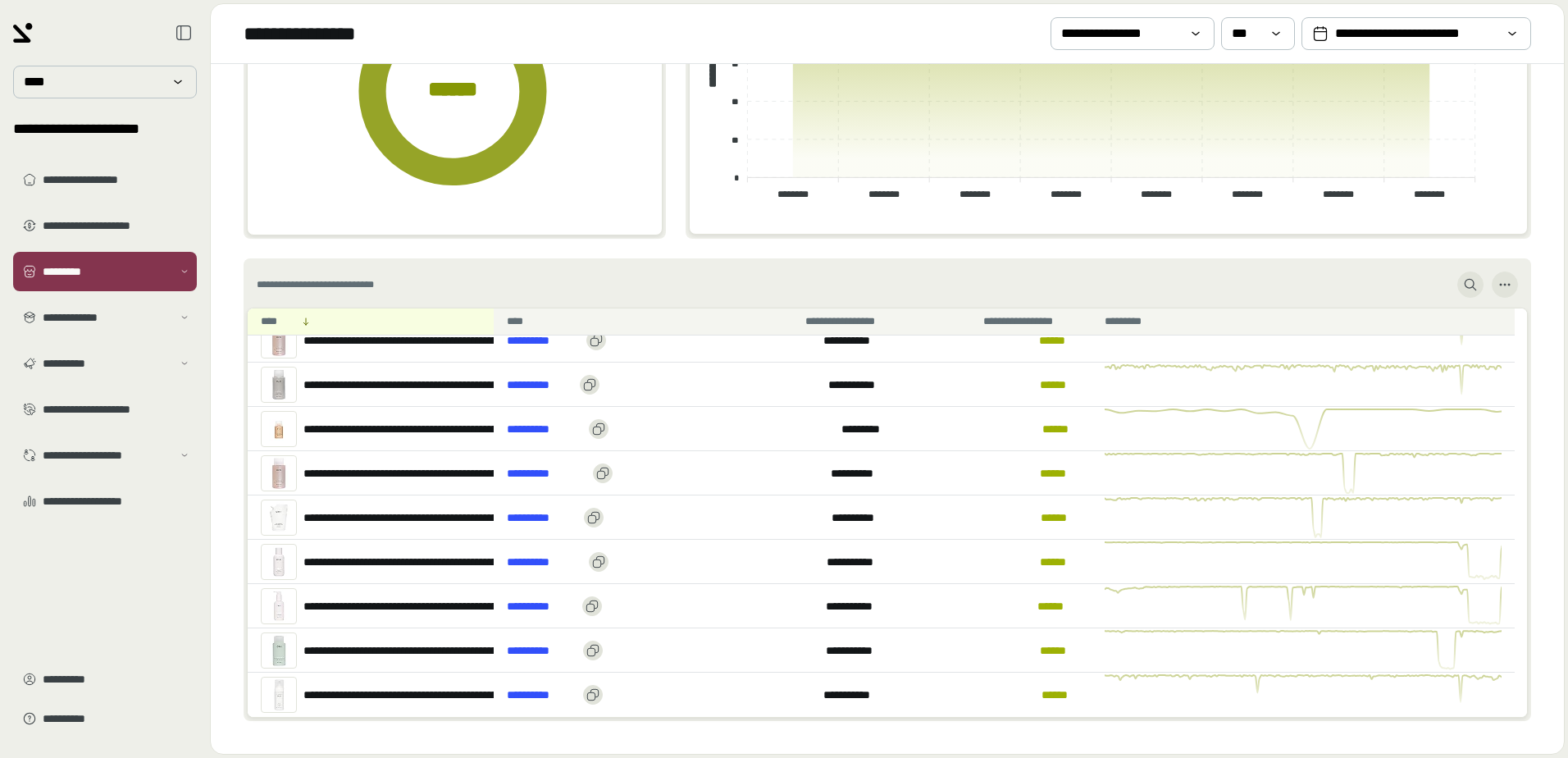 click on "**********" at bounding box center (887, 285) 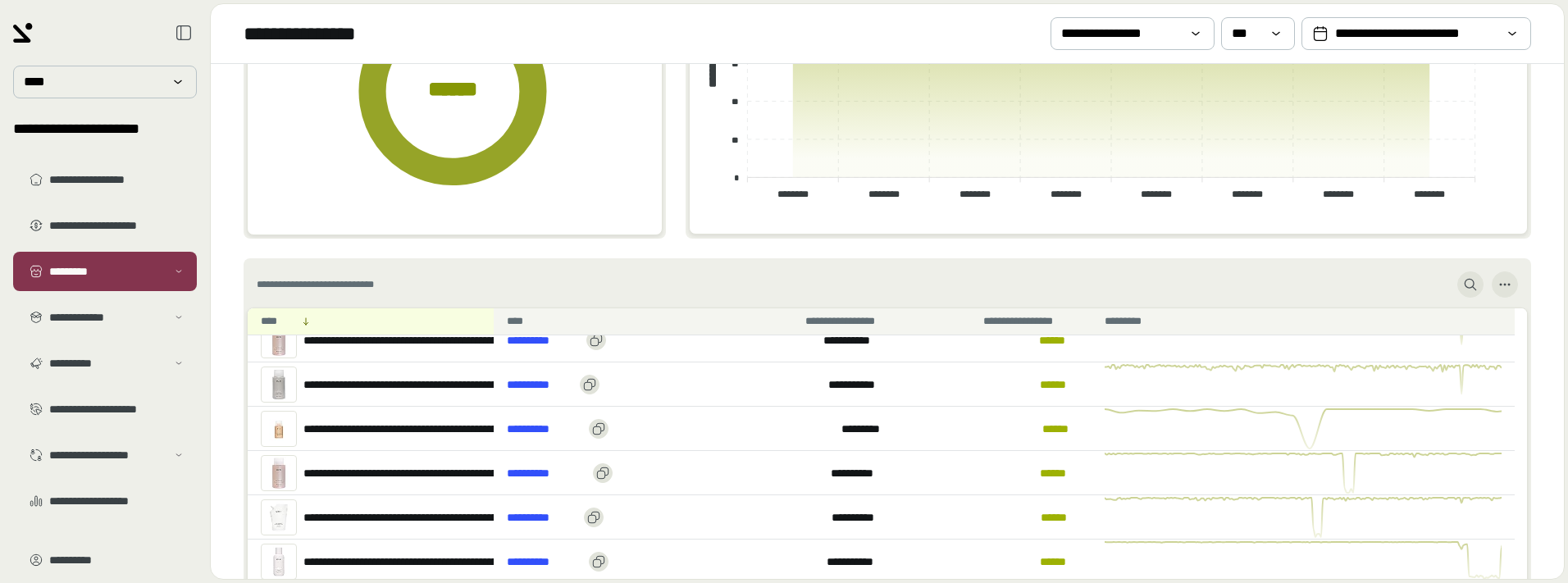 click on "**********" at bounding box center [887, 285] 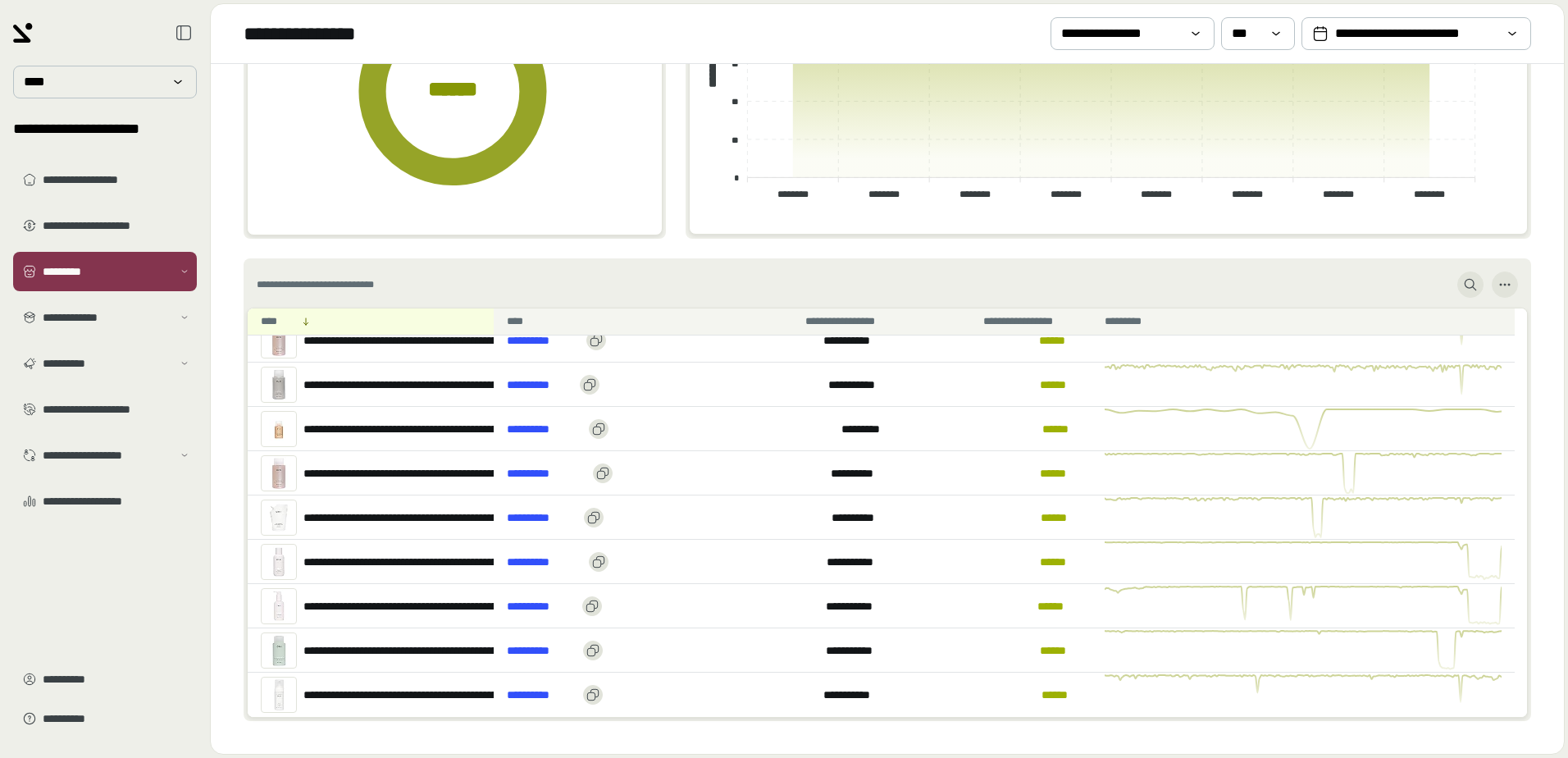 scroll, scrollTop: 163, scrollLeft: 0, axis: vertical 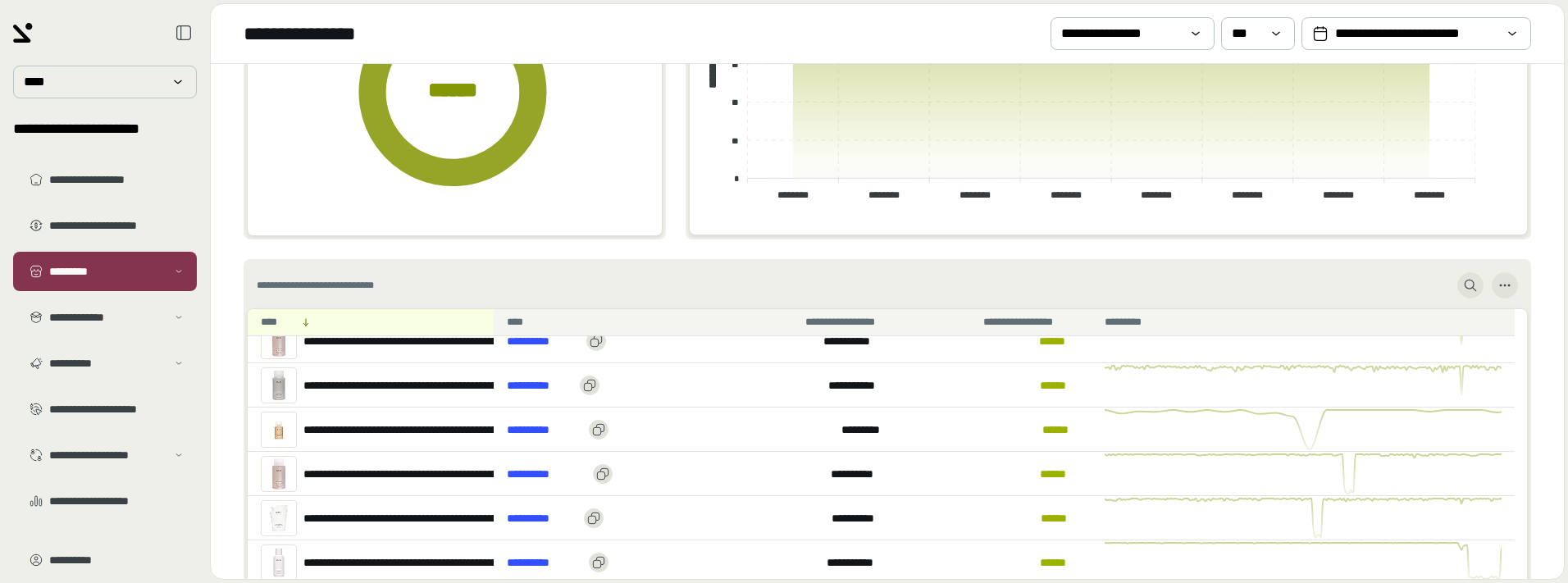 click on "**********" at bounding box center (887, 285) 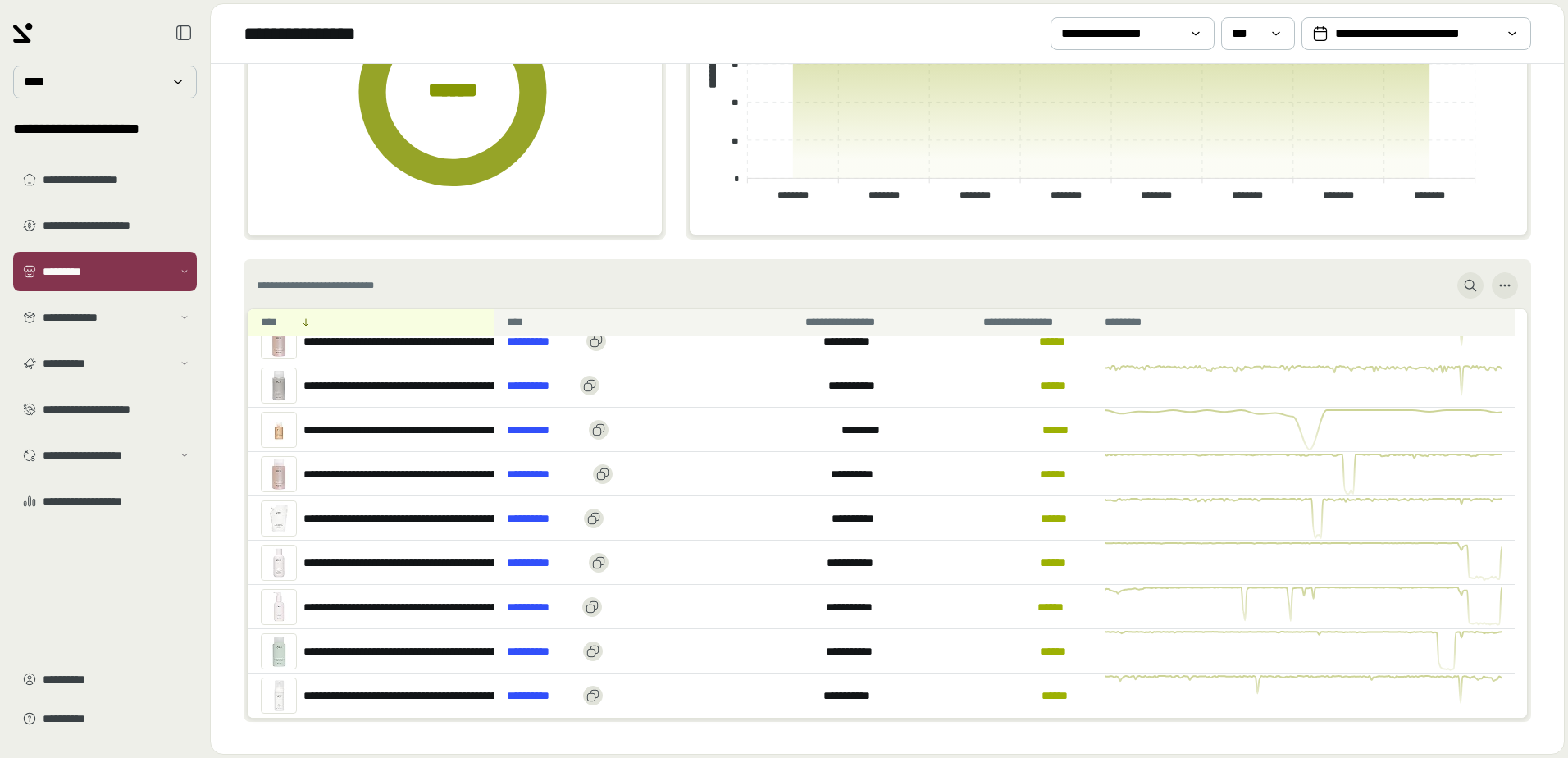 click on "**********" at bounding box center (887, 311) 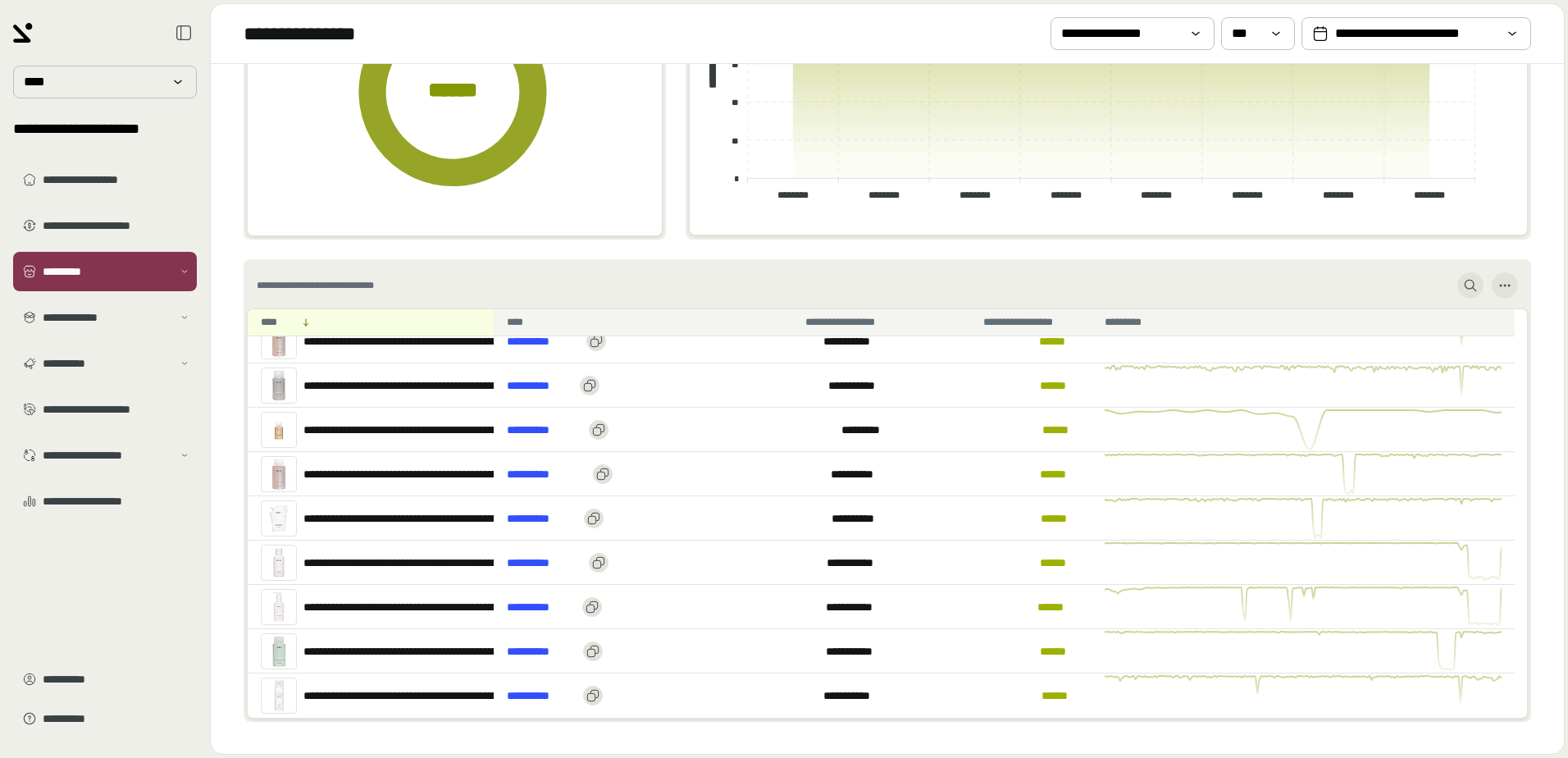 scroll, scrollTop: 164, scrollLeft: 0, axis: vertical 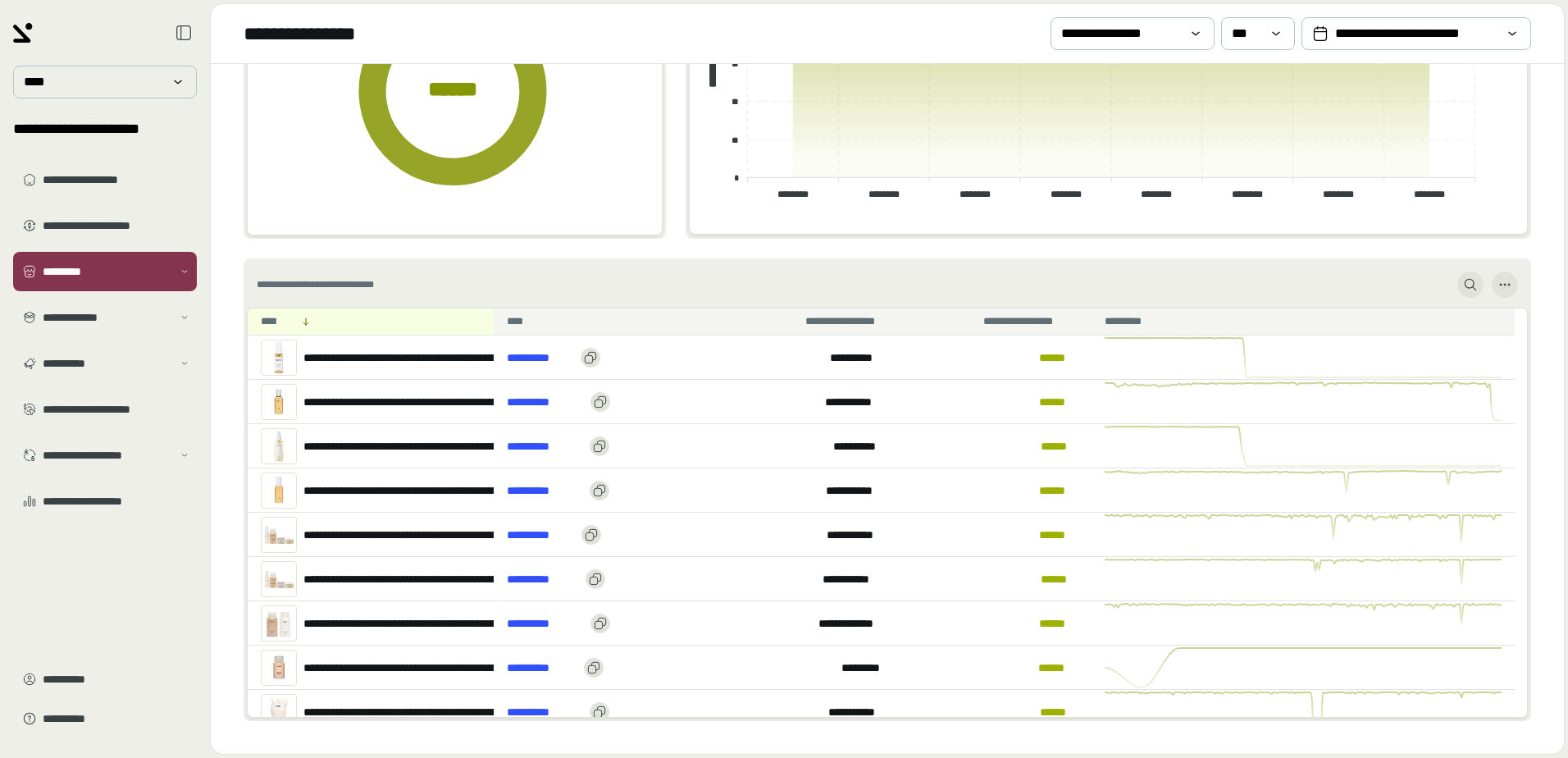 drag, startPoint x: 655, startPoint y: 279, endPoint x: 641, endPoint y: 295, distance: 21.26029 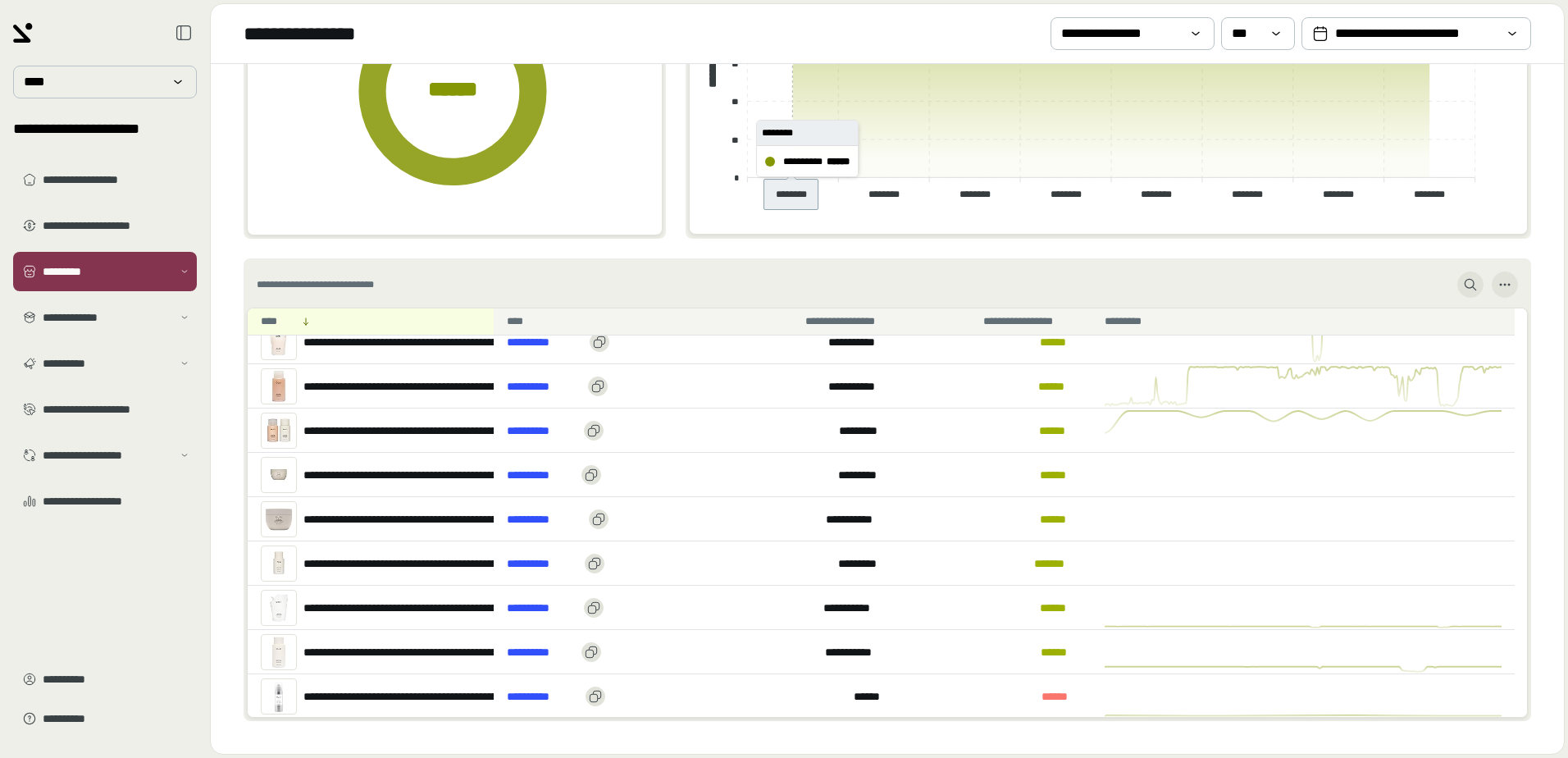 scroll, scrollTop: 410, scrollLeft: 0, axis: vertical 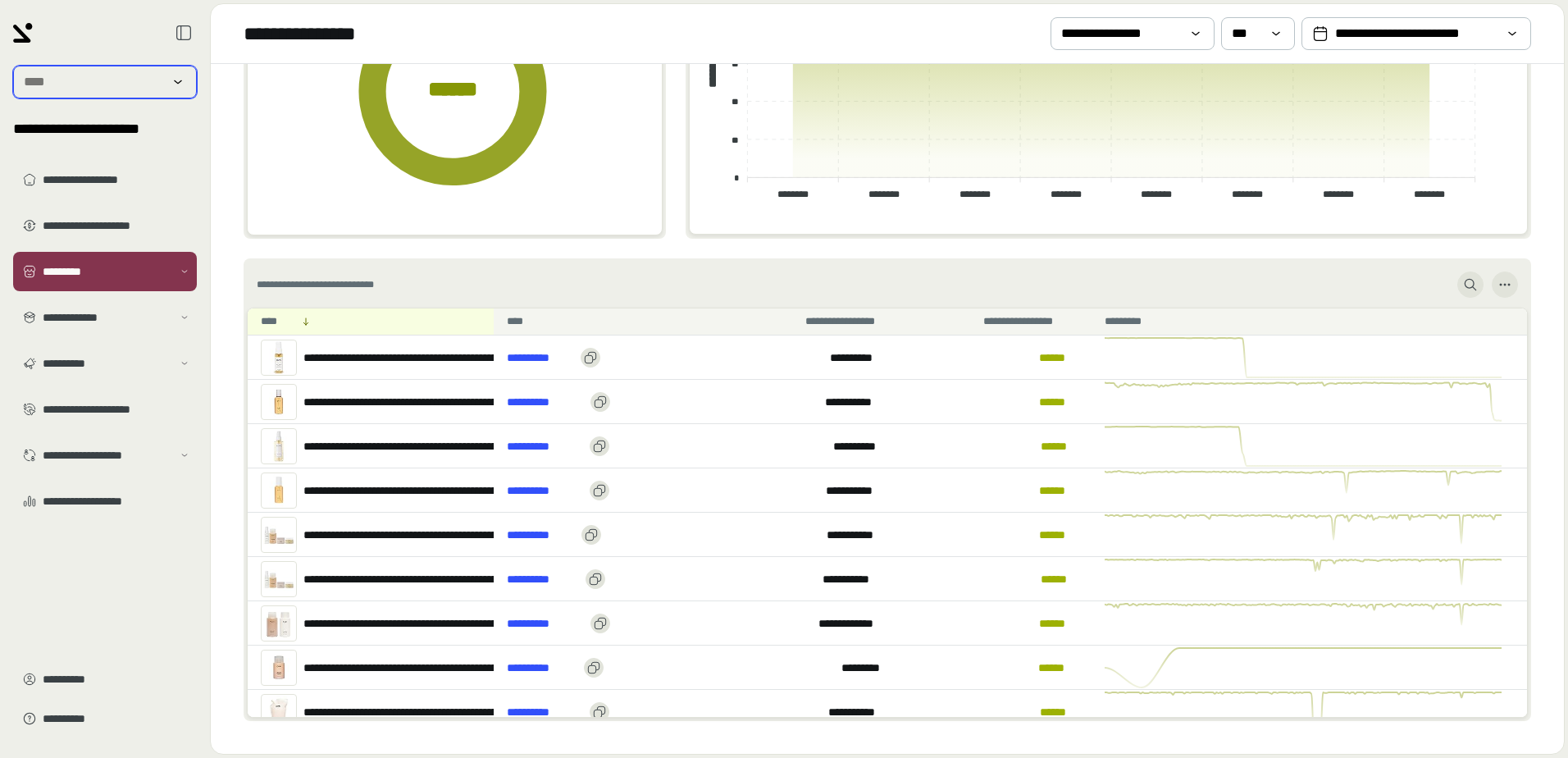 click at bounding box center [93, 82] 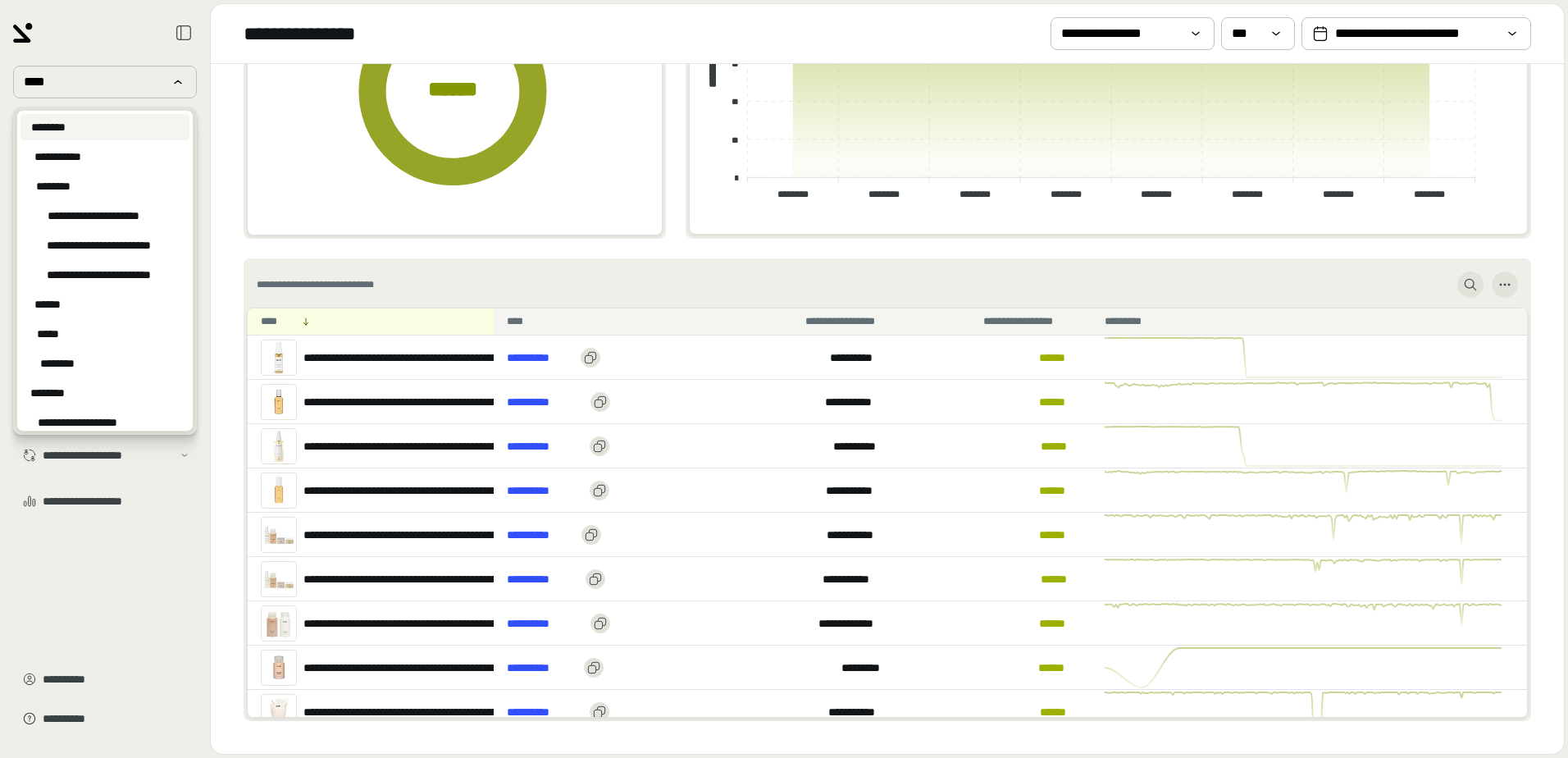 click on "********" at bounding box center (48, 127) 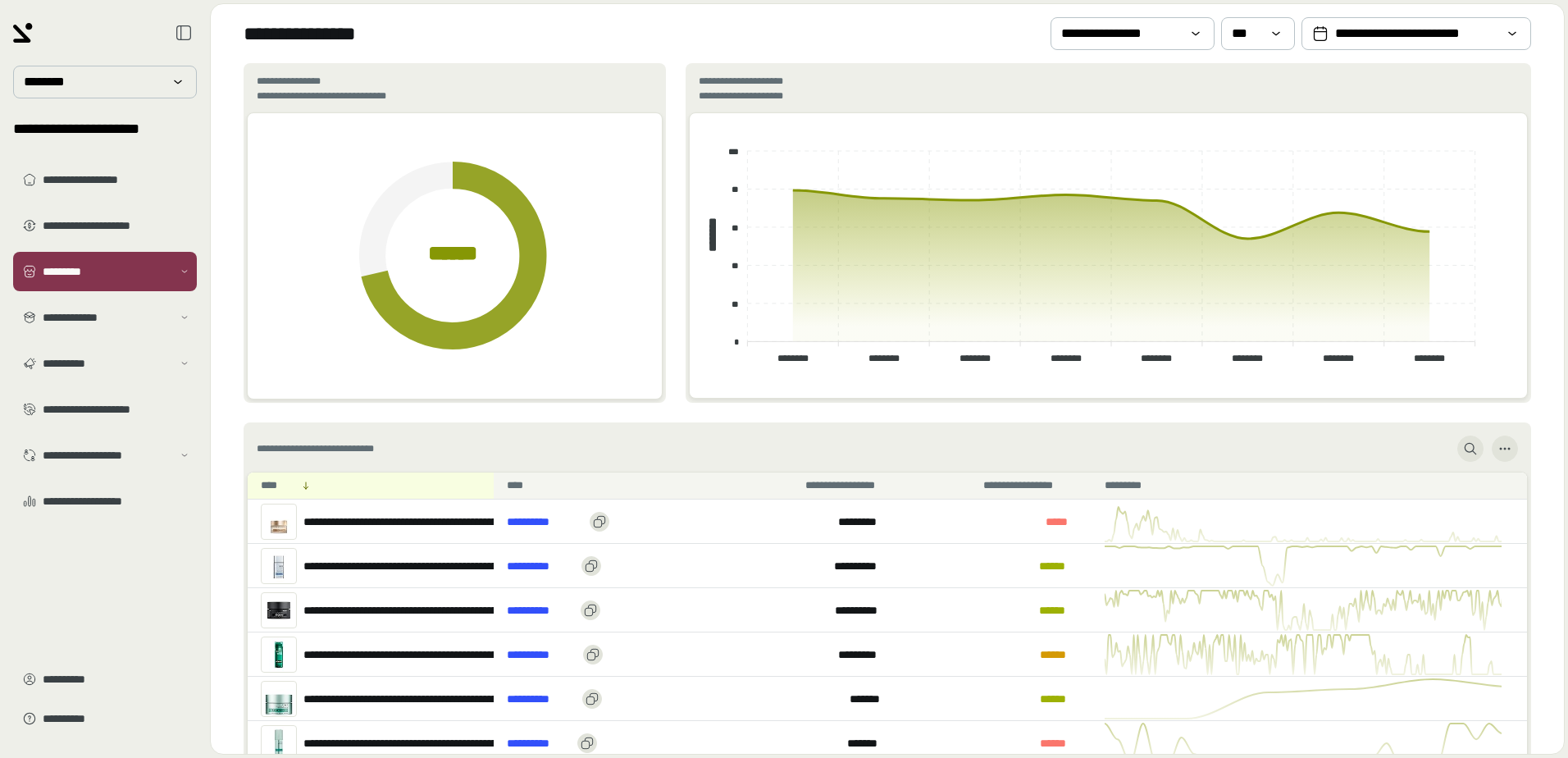 scroll, scrollTop: 164, scrollLeft: 0, axis: vertical 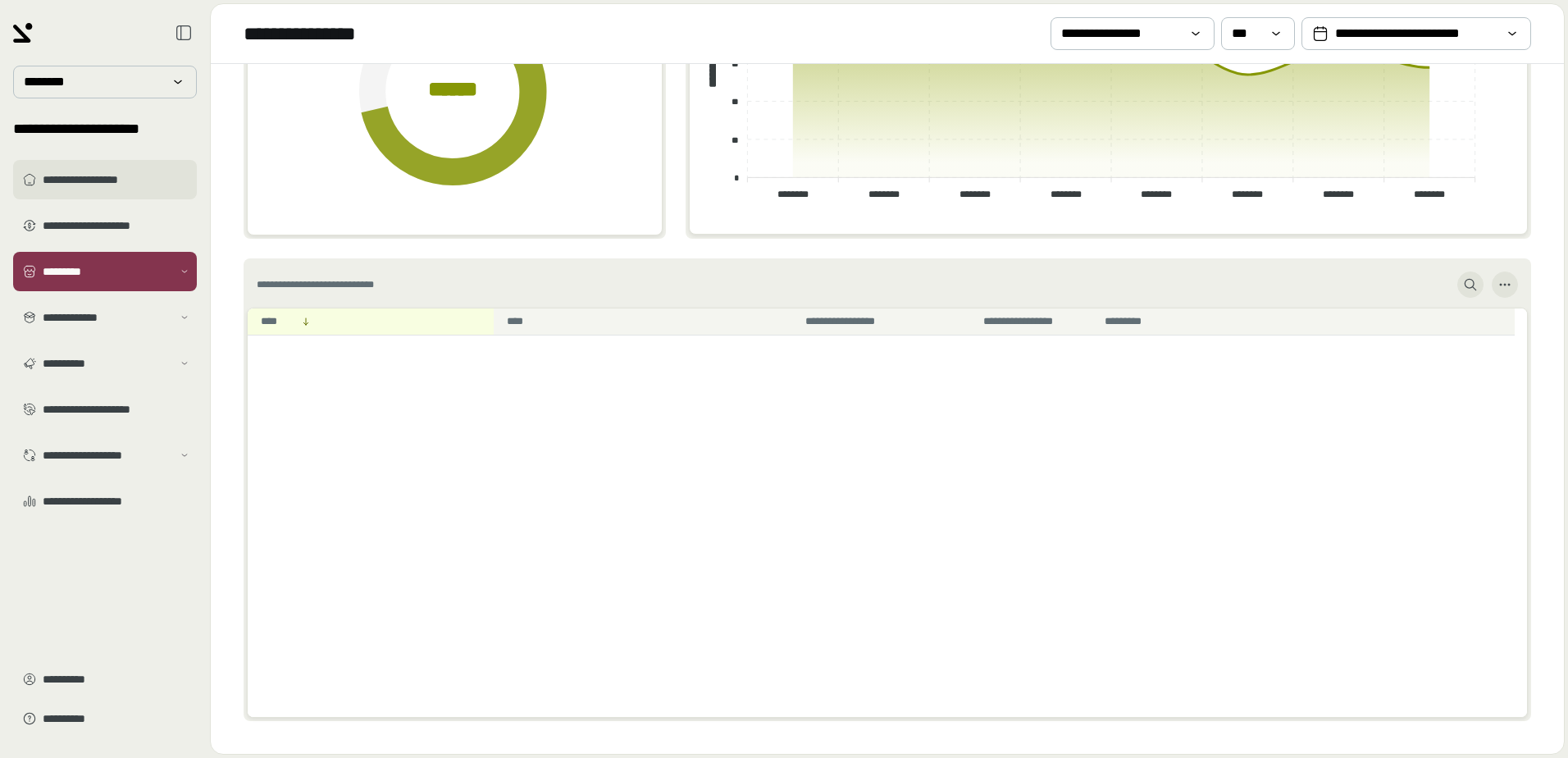 click on "**********" at bounding box center (105, 180) 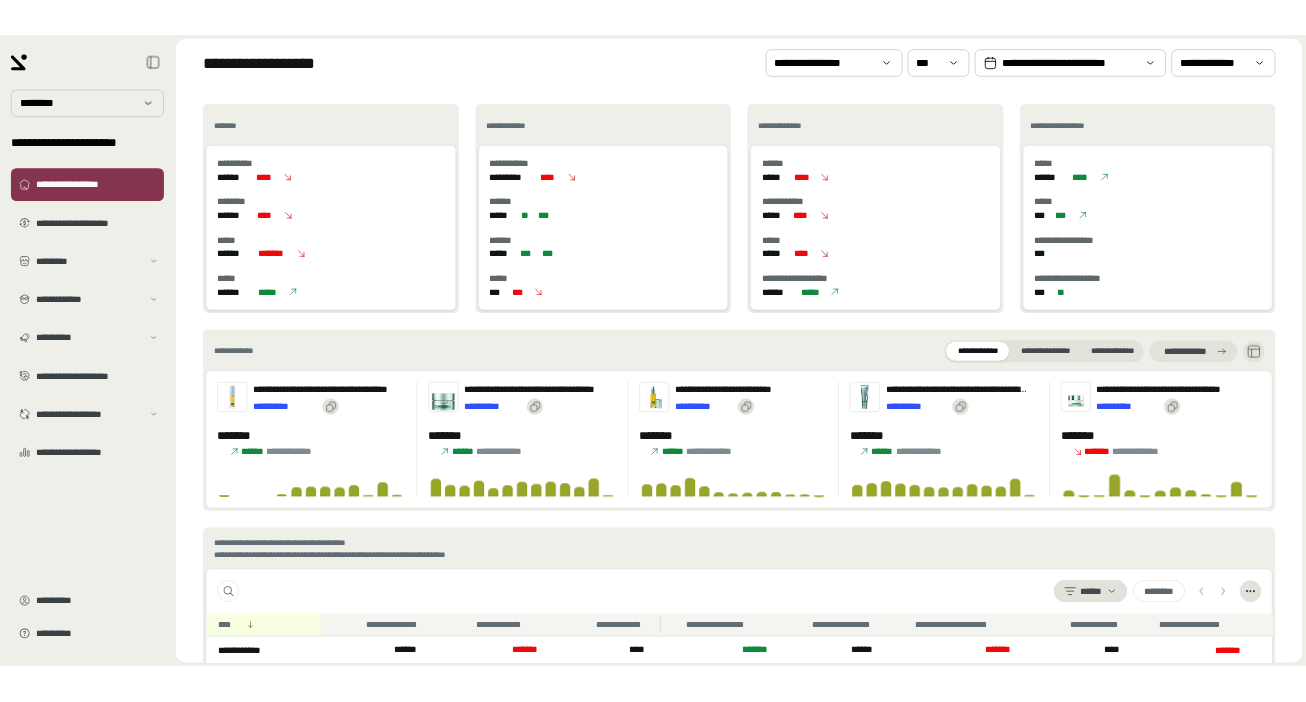 scroll, scrollTop: 800, scrollLeft: 0, axis: vertical 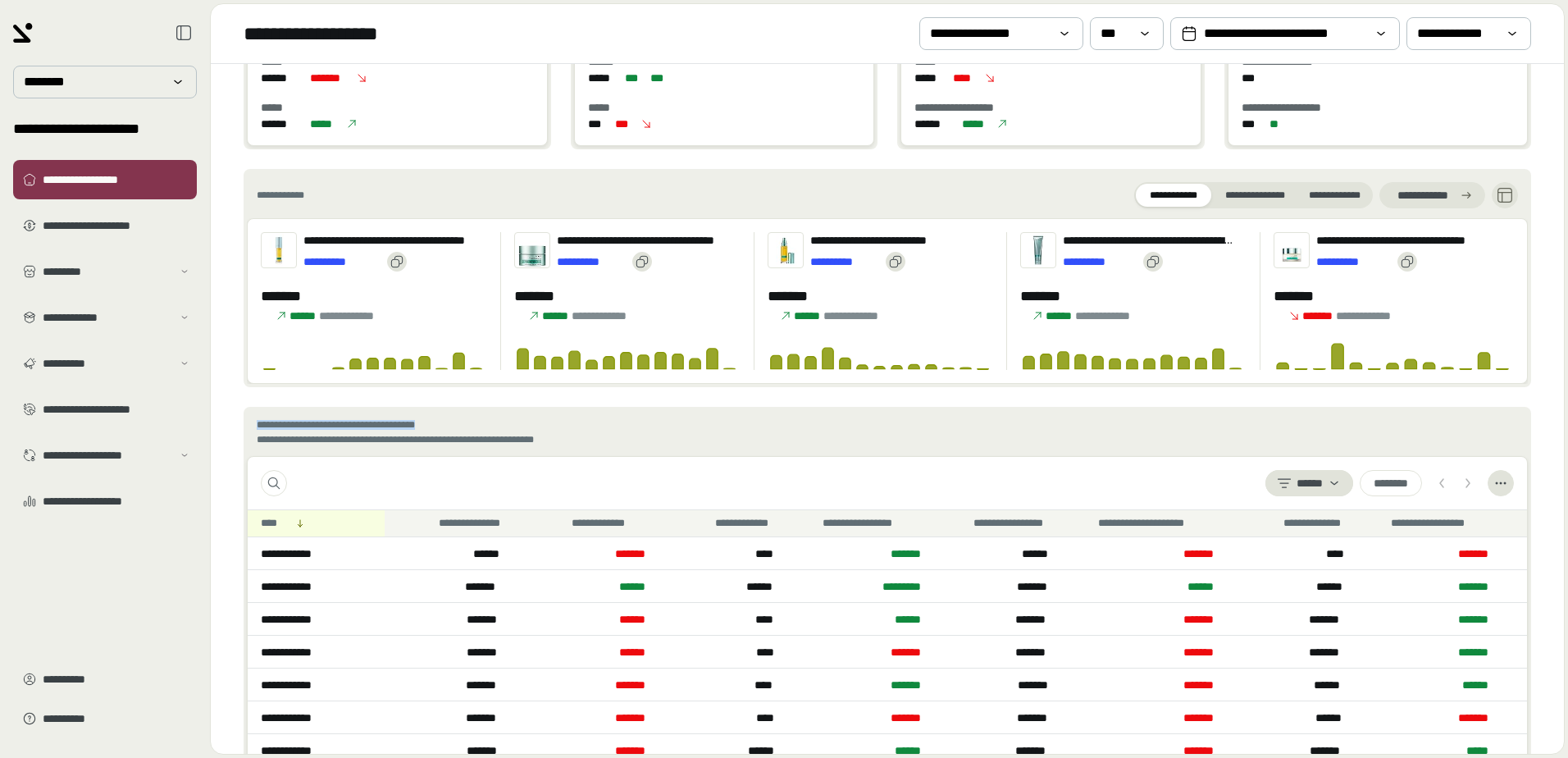 drag, startPoint x: 523, startPoint y: 423, endPoint x: 242, endPoint y: 410, distance: 281.301 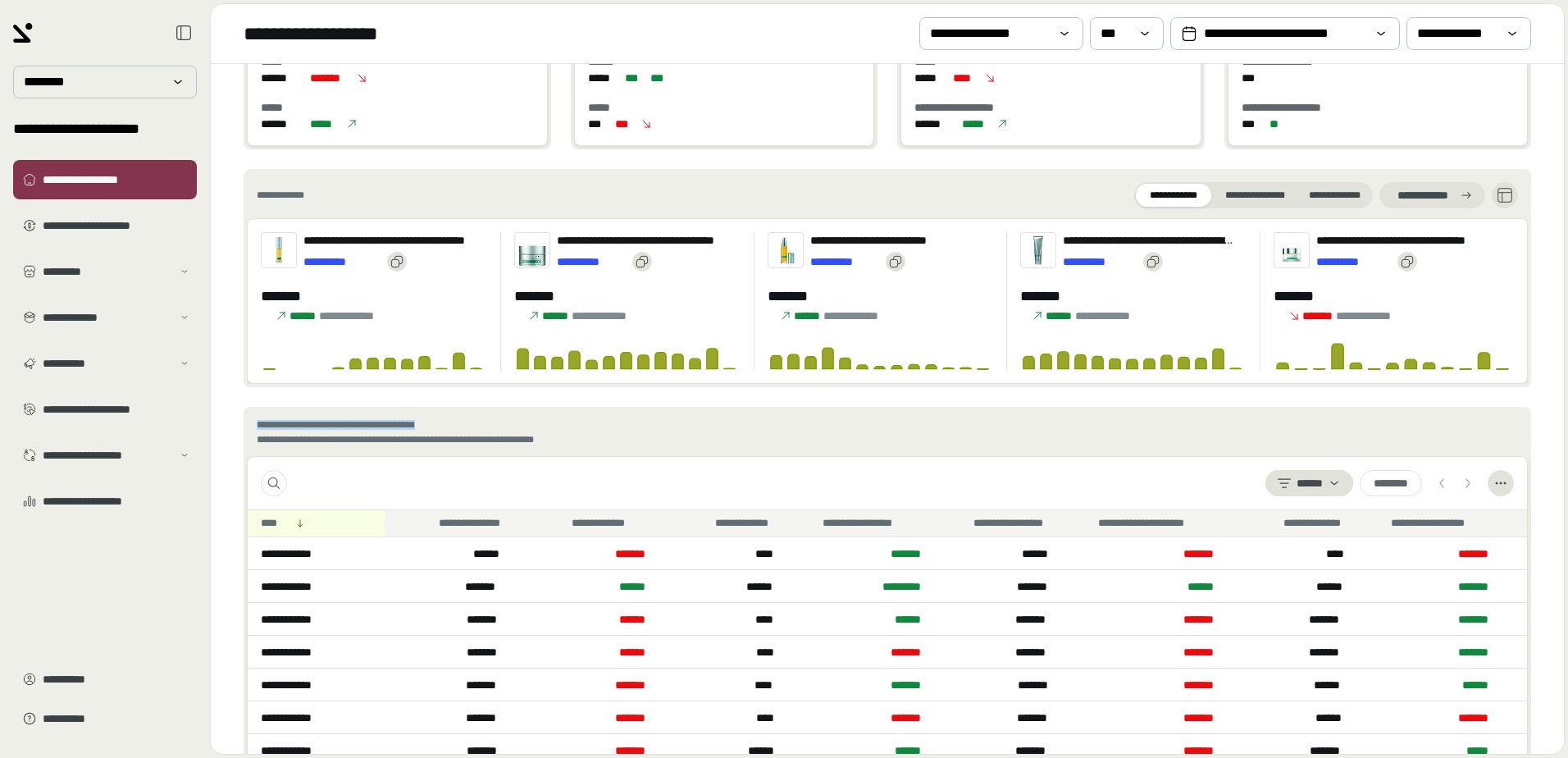 drag, startPoint x: 537, startPoint y: 427, endPoint x: 233, endPoint y: 413, distance: 304.3222 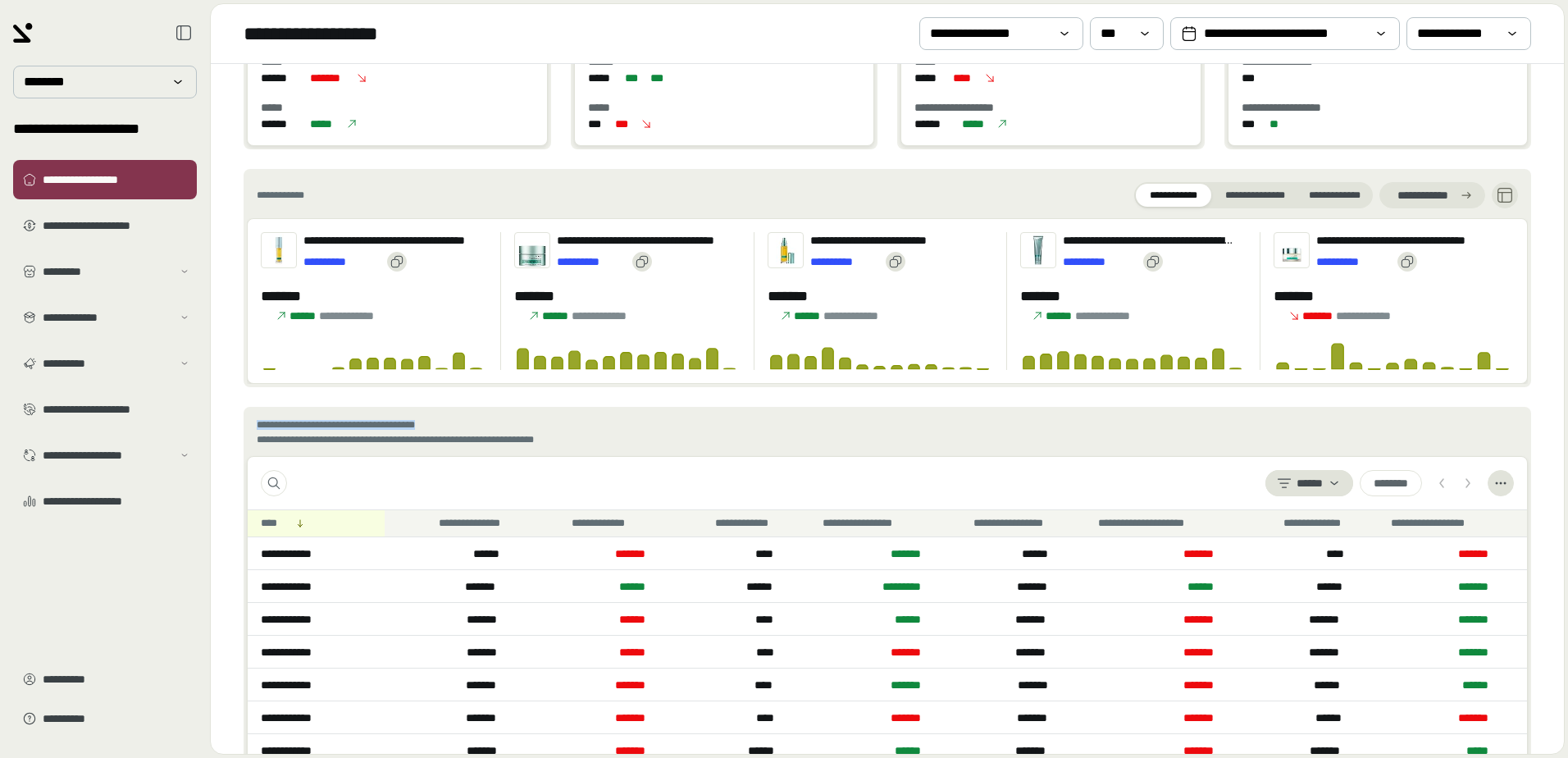 drag, startPoint x: 233, startPoint y: 413, endPoint x: 317, endPoint y: 422, distance: 84.48077 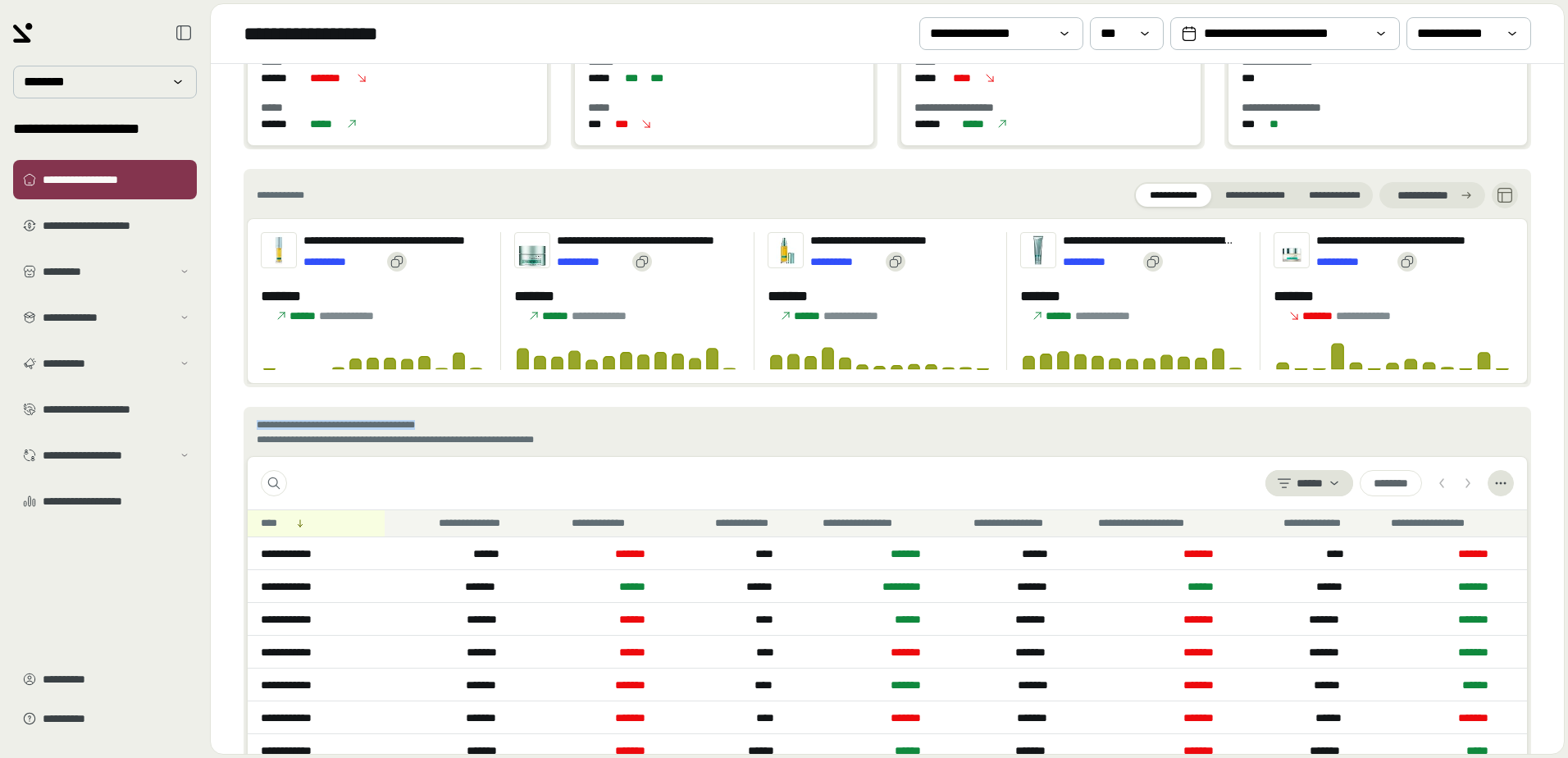 drag, startPoint x: 578, startPoint y: 427, endPoint x: 226, endPoint y: 427, distance: 352 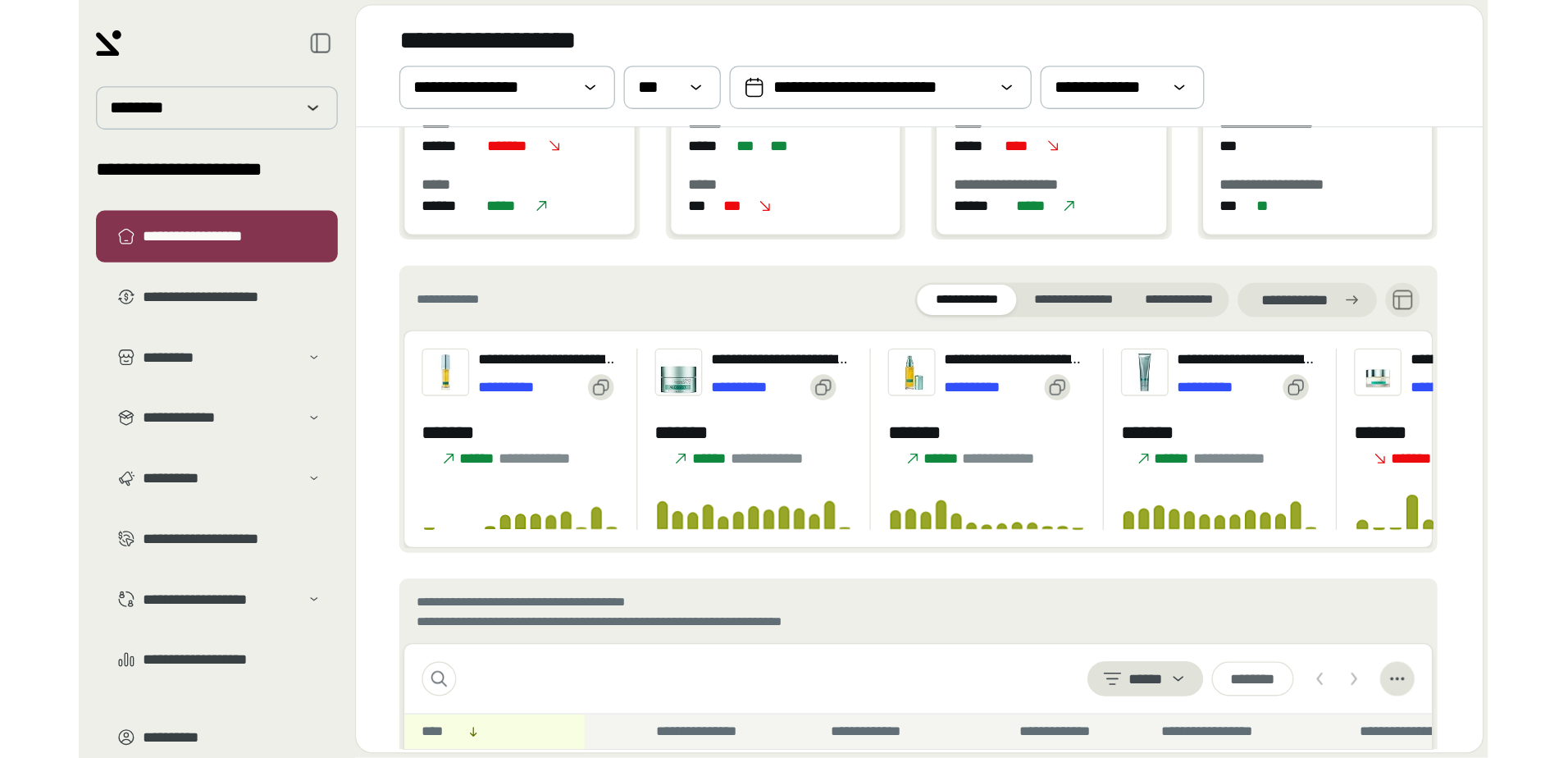 scroll, scrollTop: 656, scrollLeft: 0, axis: vertical 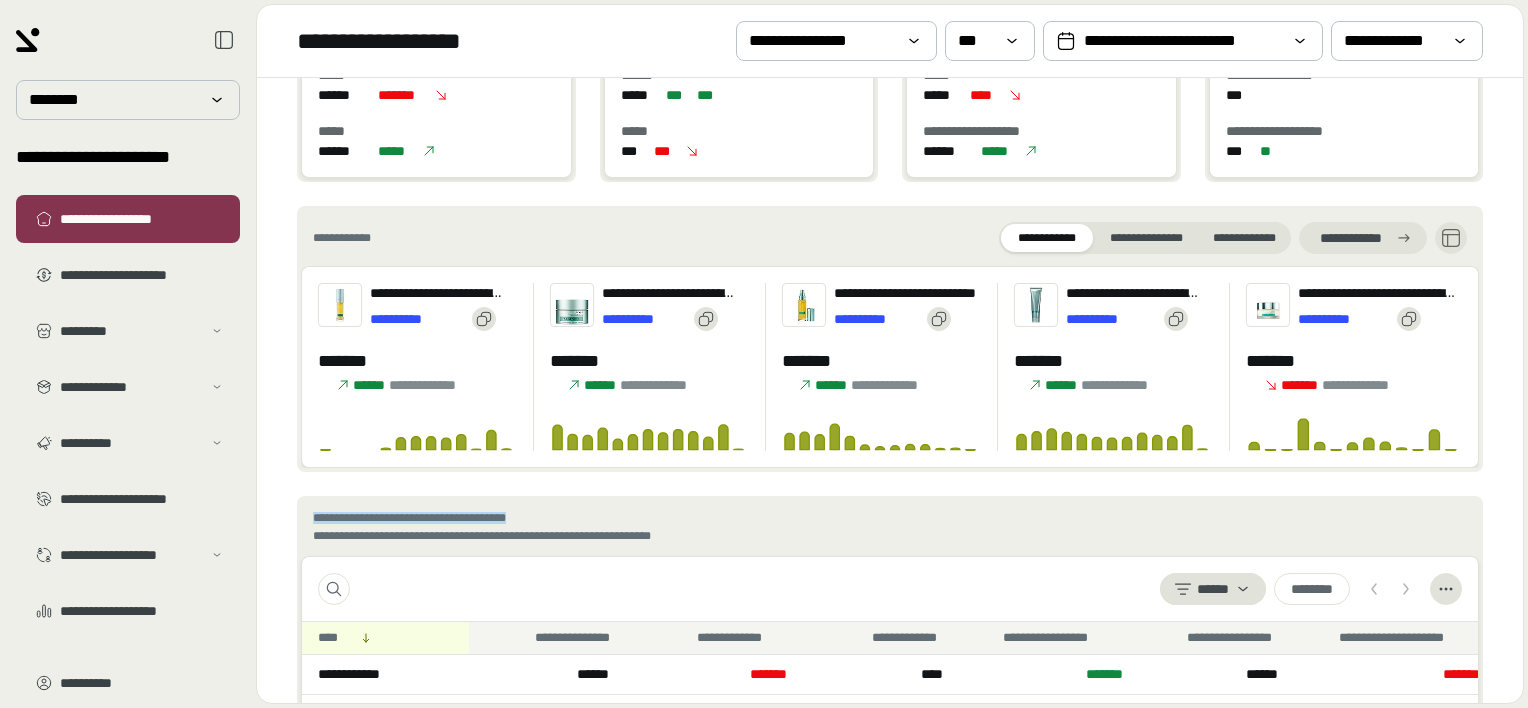 drag, startPoint x: 669, startPoint y: 516, endPoint x: 255, endPoint y: 506, distance: 414.12076 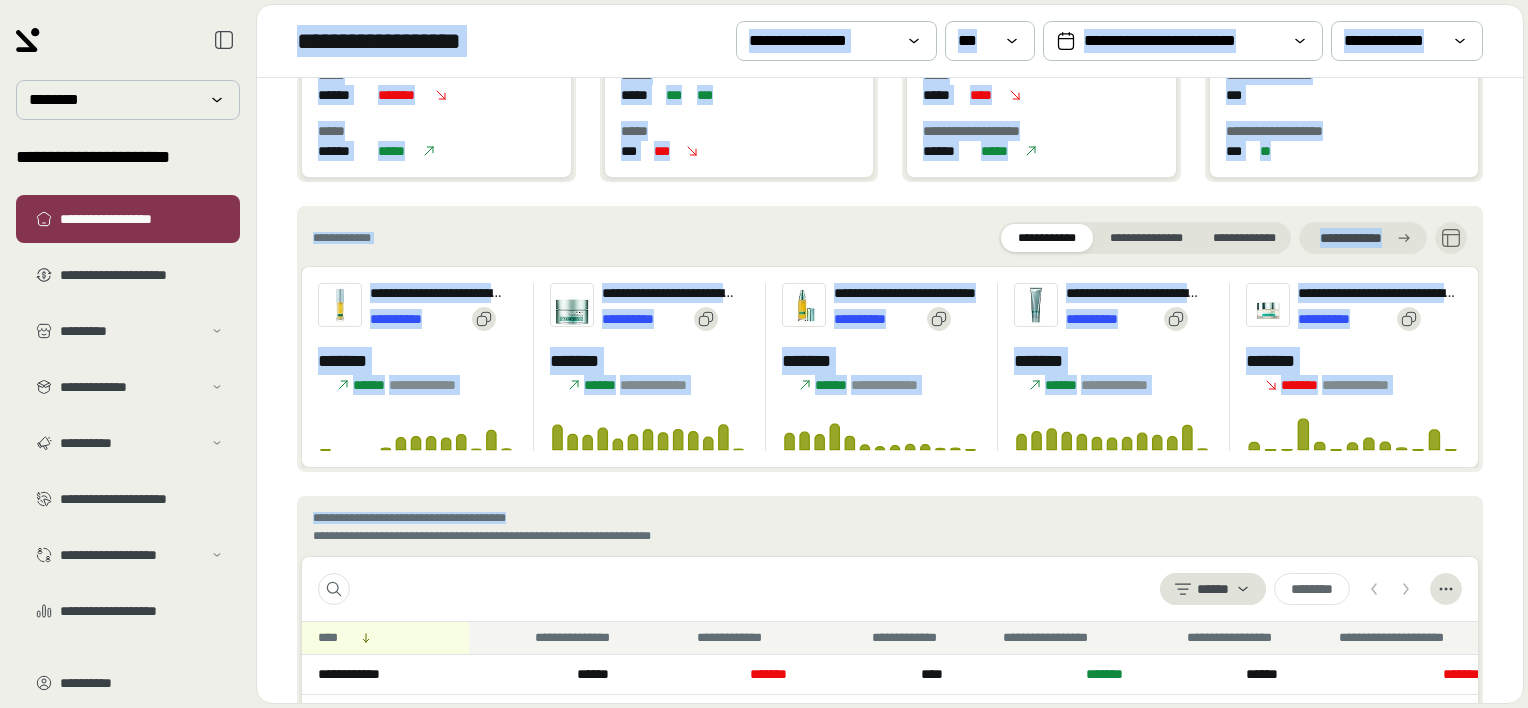 click on "**********" at bounding box center [890, 528] 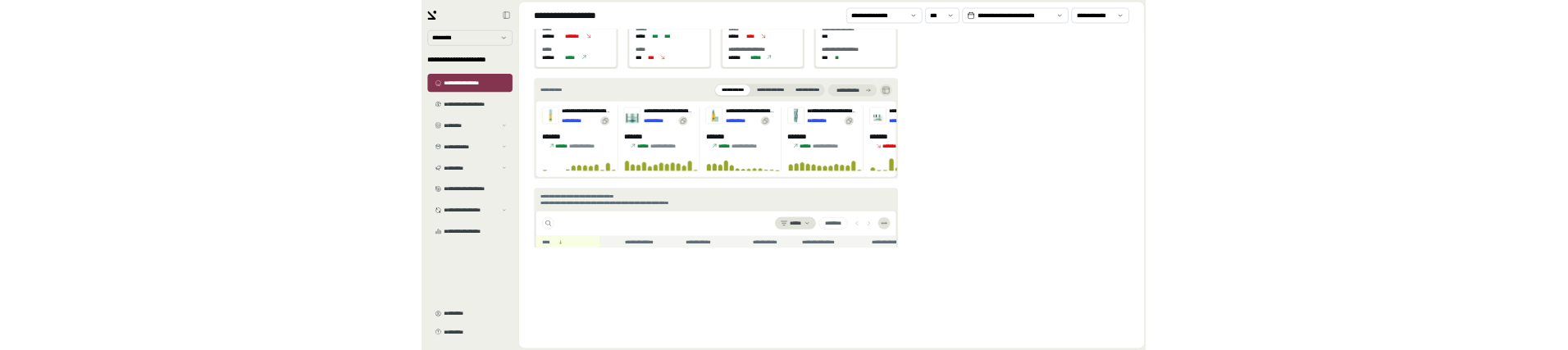 scroll, scrollTop: 656, scrollLeft: 0, axis: vertical 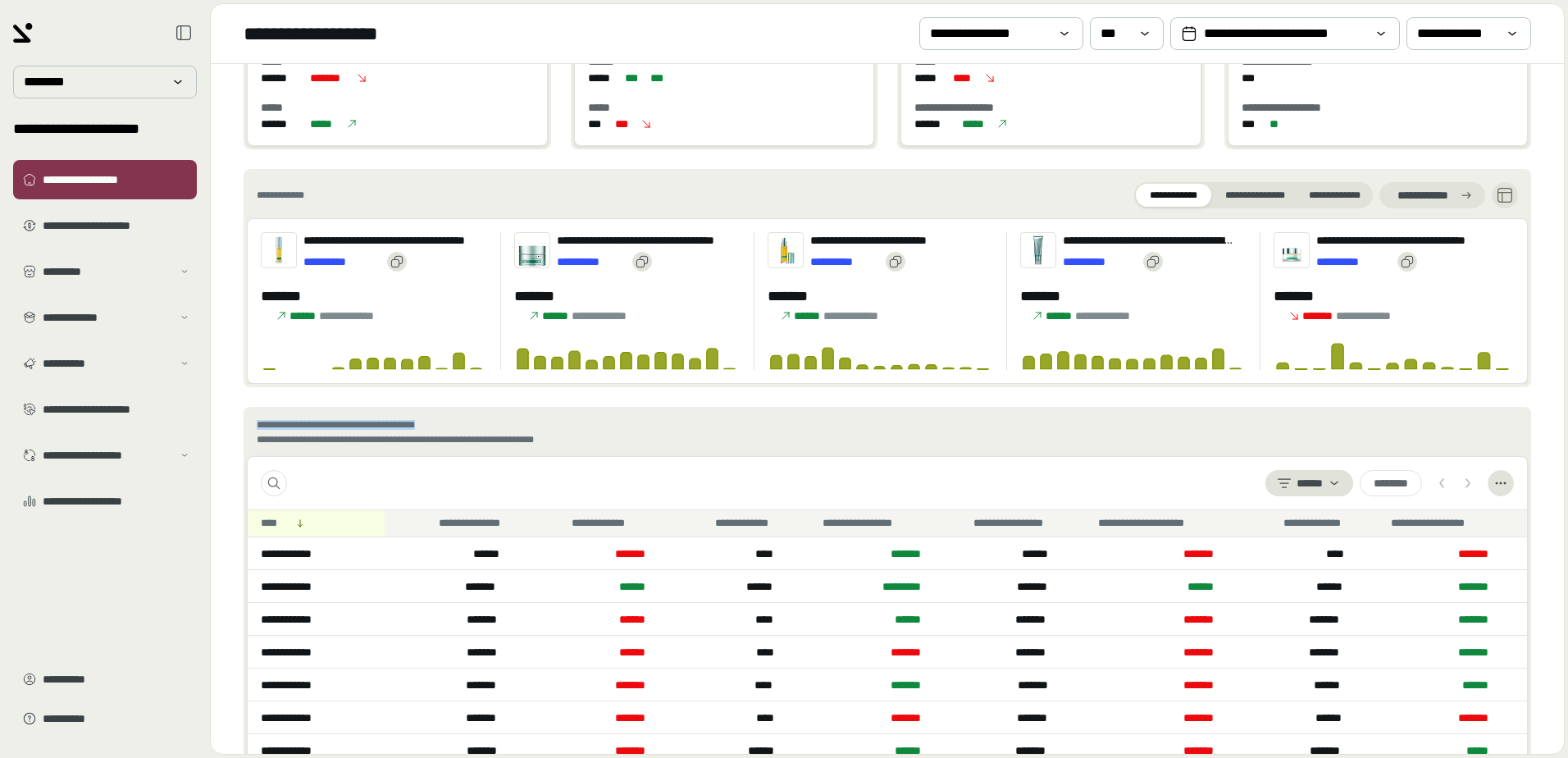 drag, startPoint x: 533, startPoint y: 423, endPoint x: 242, endPoint y: 427, distance: 291.02749 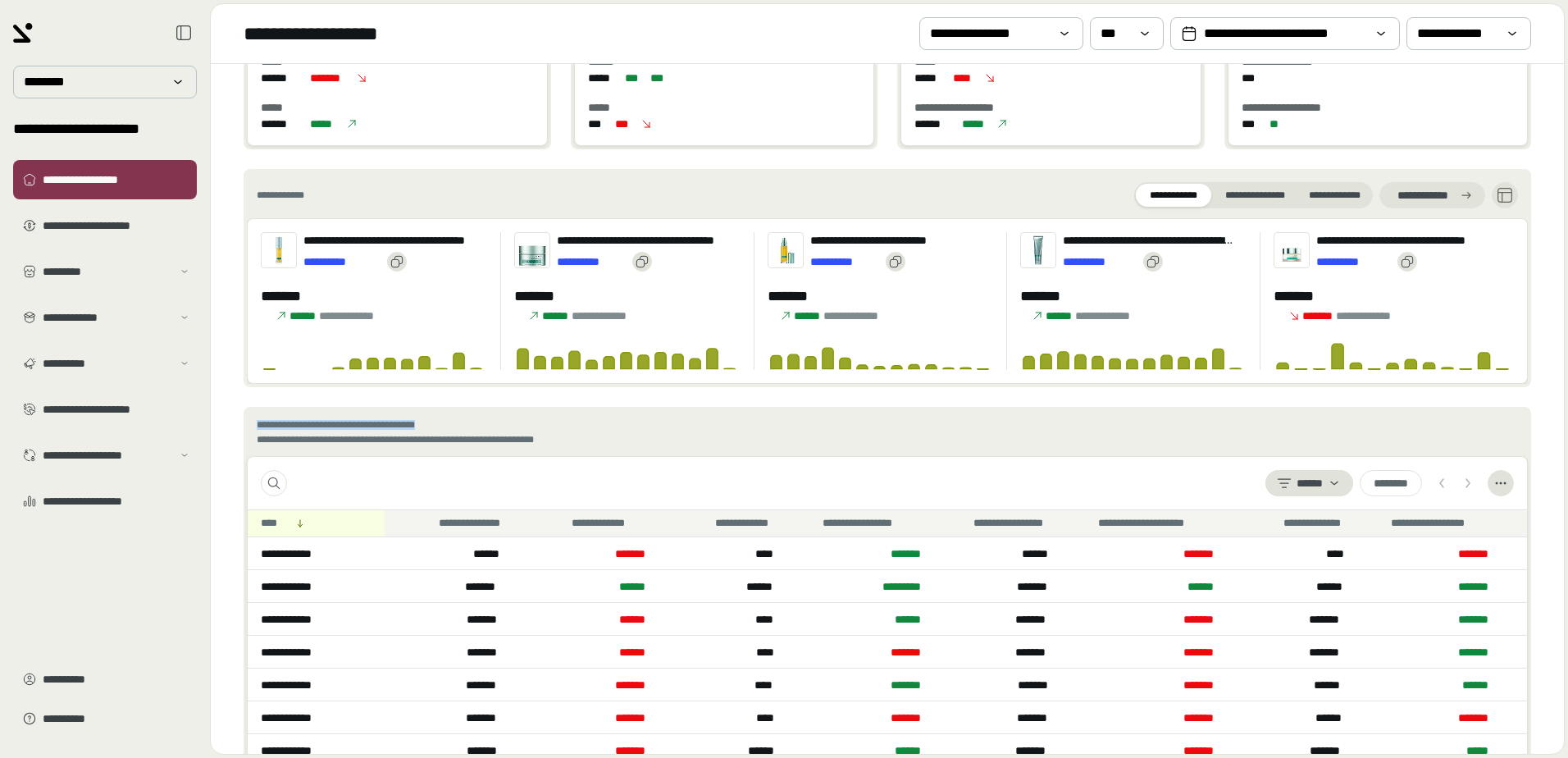 click on "**********" at bounding box center (406, 425) 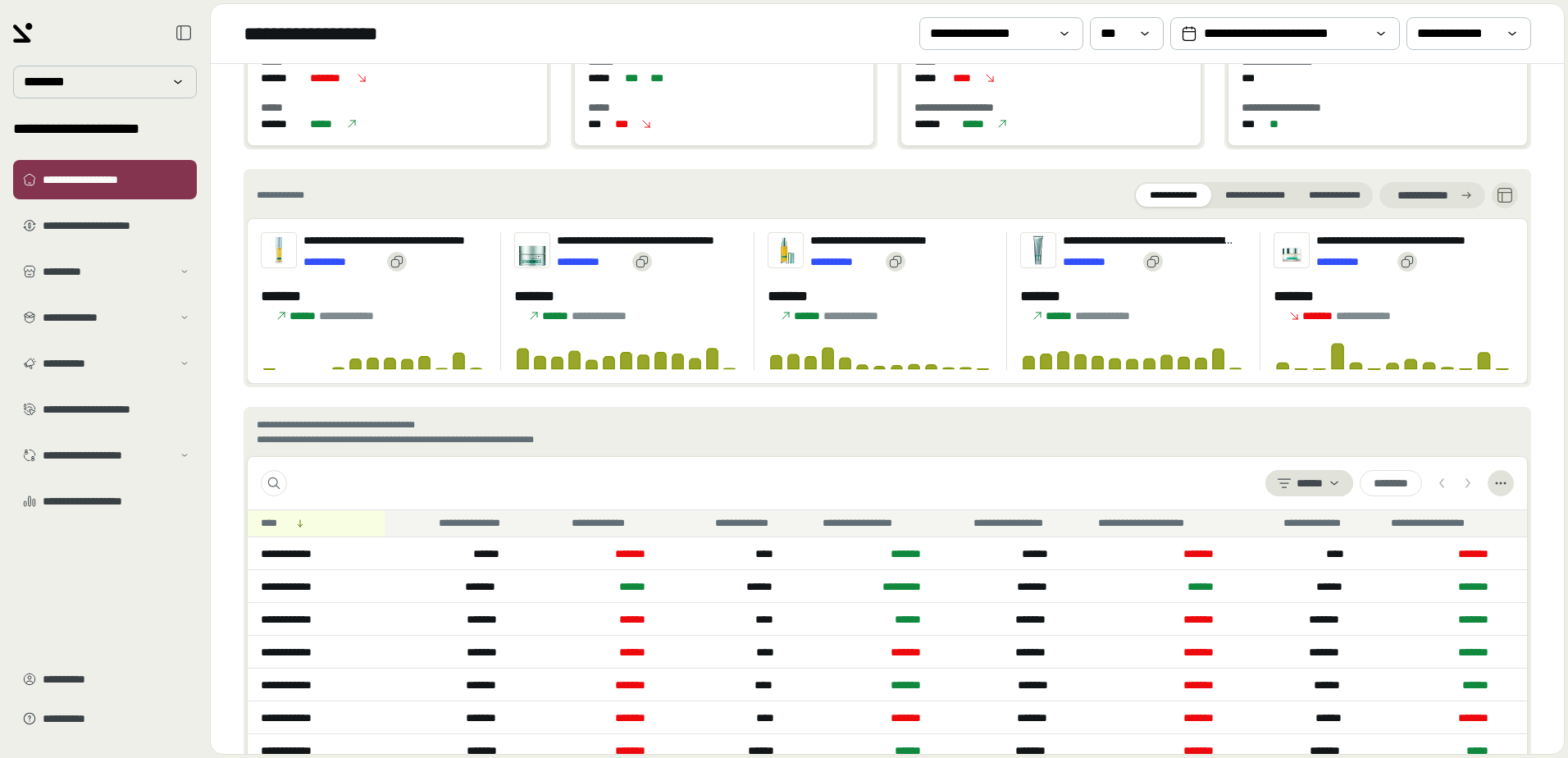 click on "**********" at bounding box center (887, 433) 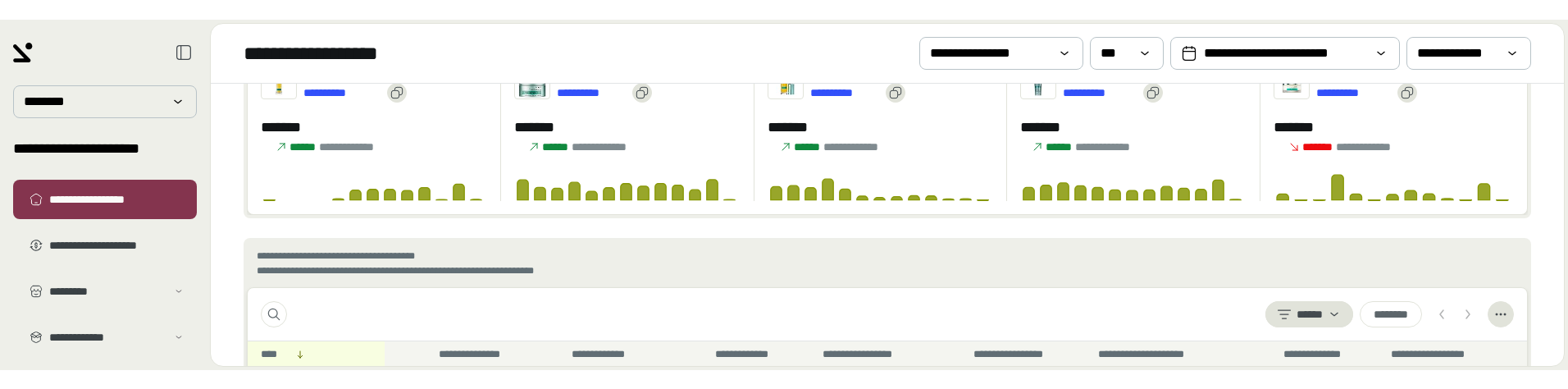 scroll, scrollTop: 903, scrollLeft: 0, axis: vertical 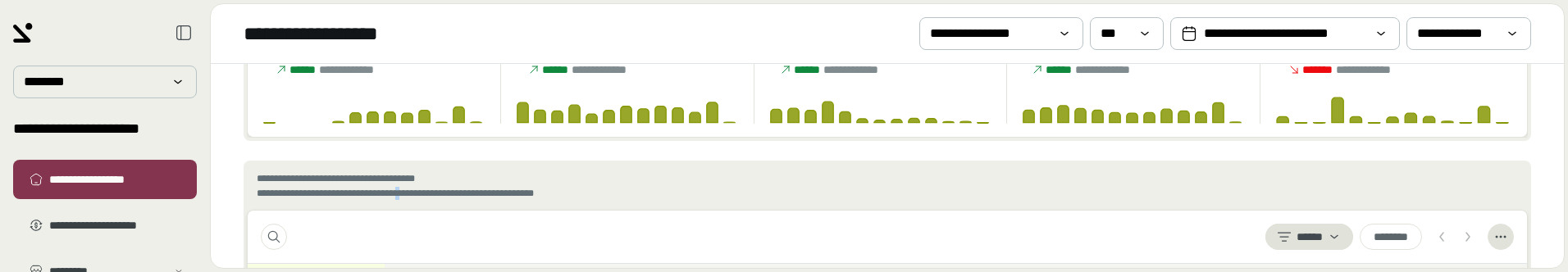 click on "**********" at bounding box center (456, 193) 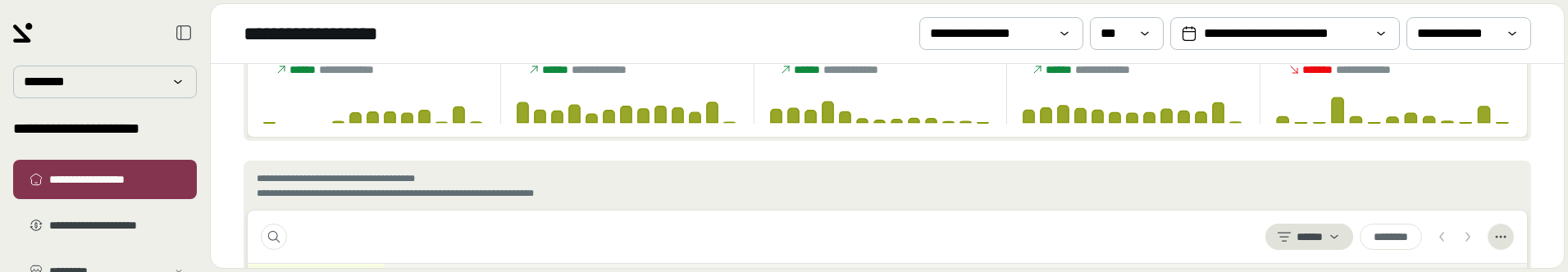 drag, startPoint x: 451, startPoint y: 195, endPoint x: 463, endPoint y: 195, distance: 12 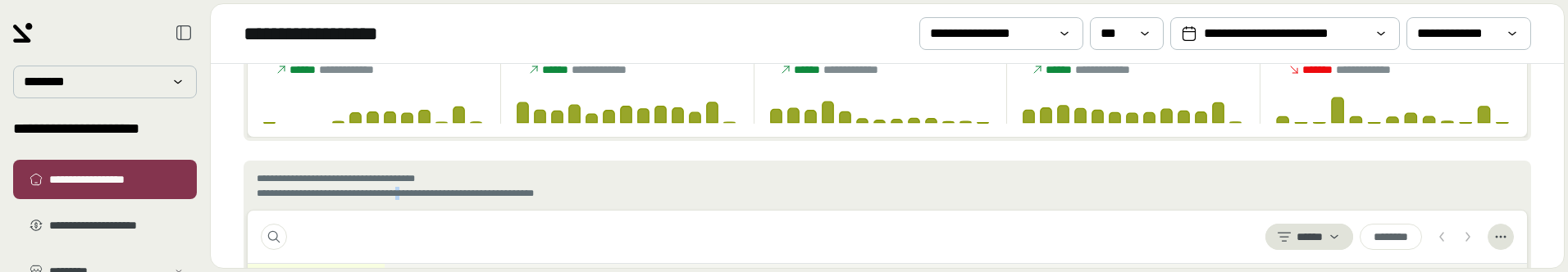 click on "**********" at bounding box center [456, 193] 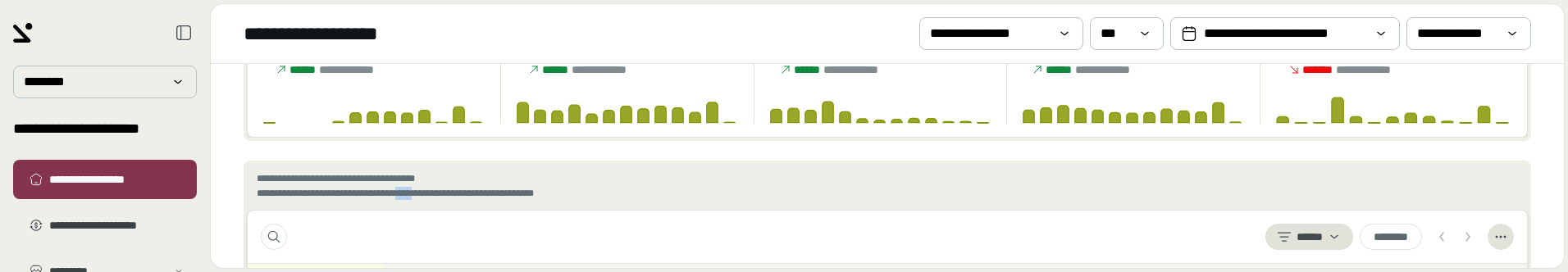 click on "**********" at bounding box center [456, 193] 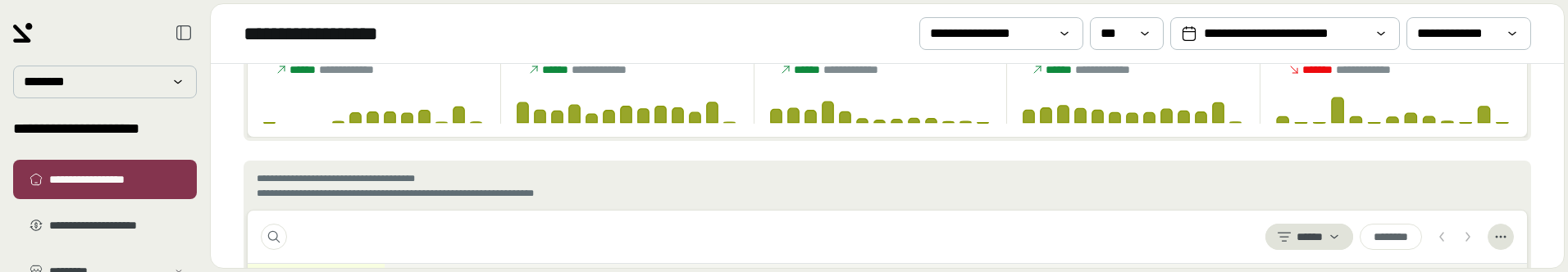 drag, startPoint x: 450, startPoint y: 193, endPoint x: 525, endPoint y: 176, distance: 76.90254 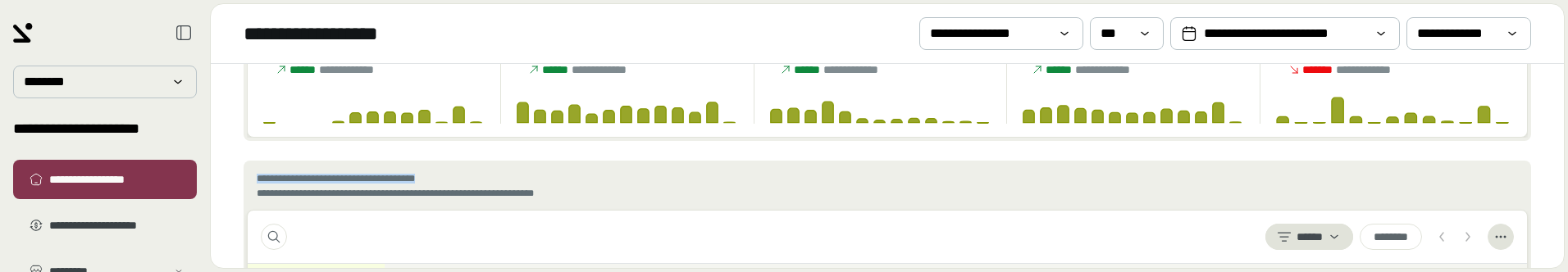 drag, startPoint x: 527, startPoint y: 176, endPoint x: 245, endPoint y: 170, distance: 282.06382 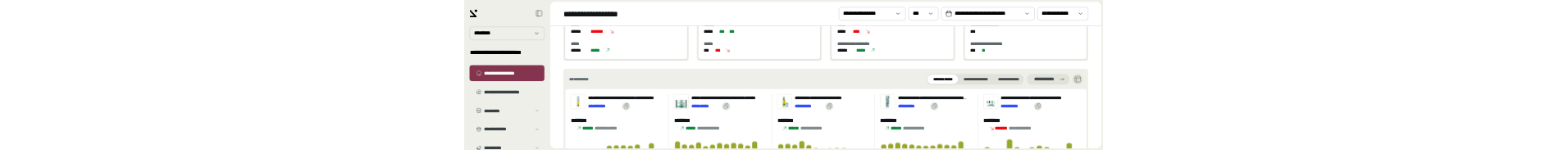 scroll, scrollTop: 984, scrollLeft: 0, axis: vertical 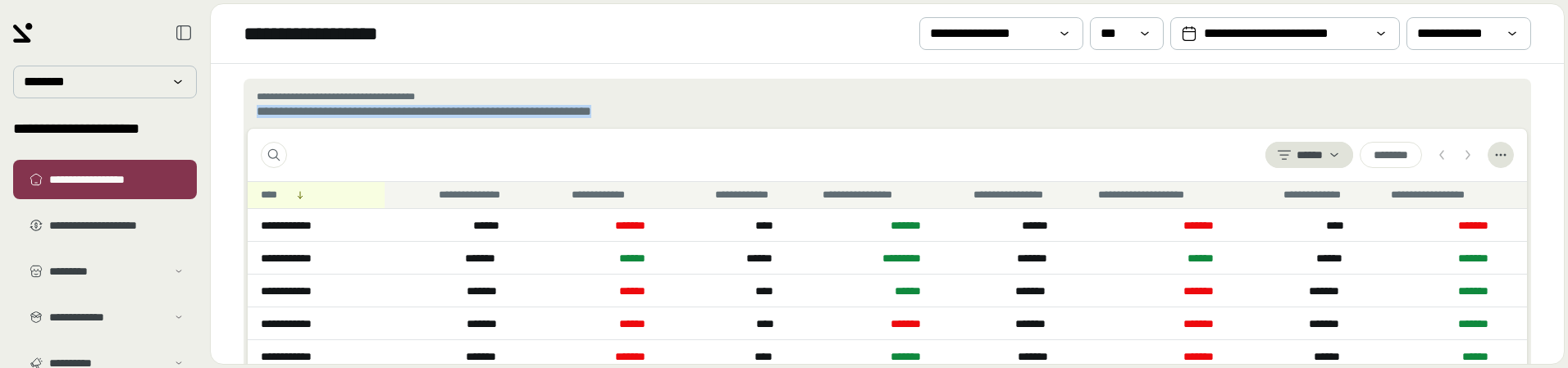 drag, startPoint x: 638, startPoint y: 109, endPoint x: 251, endPoint y: 108, distance: 387.00129 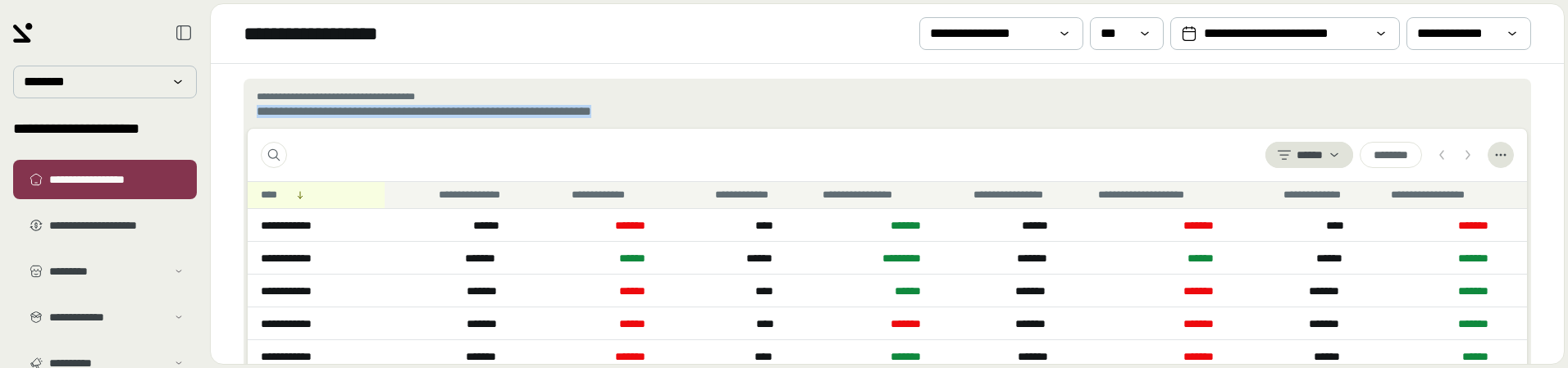 drag, startPoint x: 251, startPoint y: 108, endPoint x: 537, endPoint y: 111, distance: 286.0157 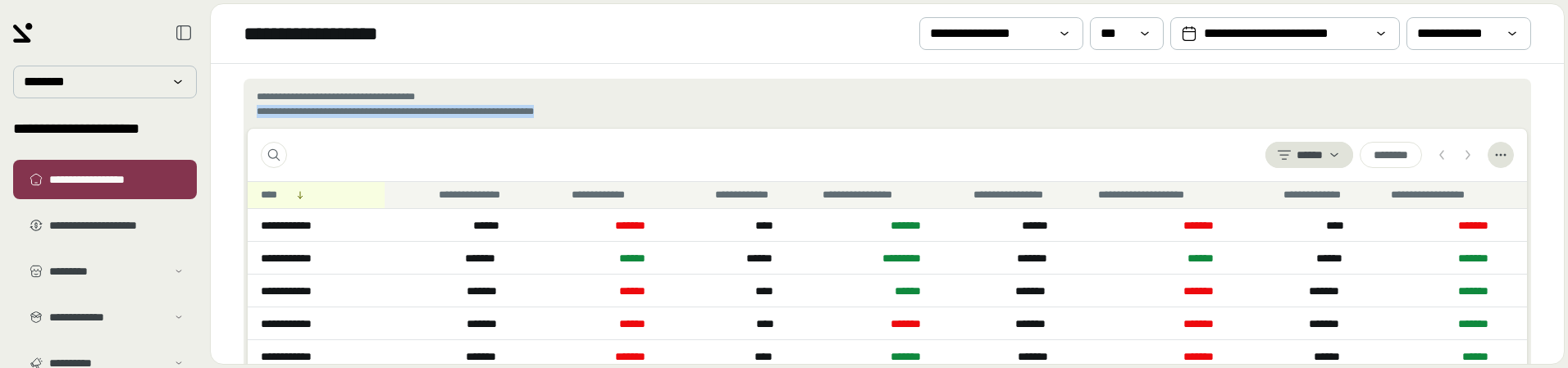 click on "**********" at bounding box center [887, 105] 